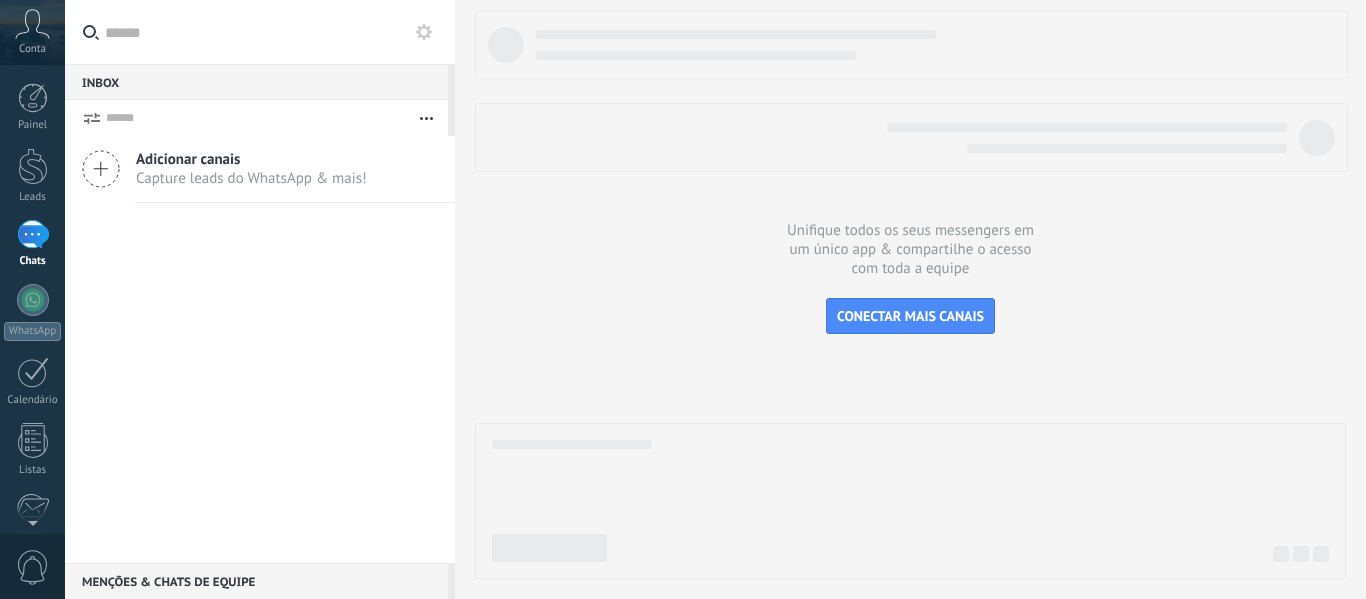 scroll, scrollTop: 0, scrollLeft: 0, axis: both 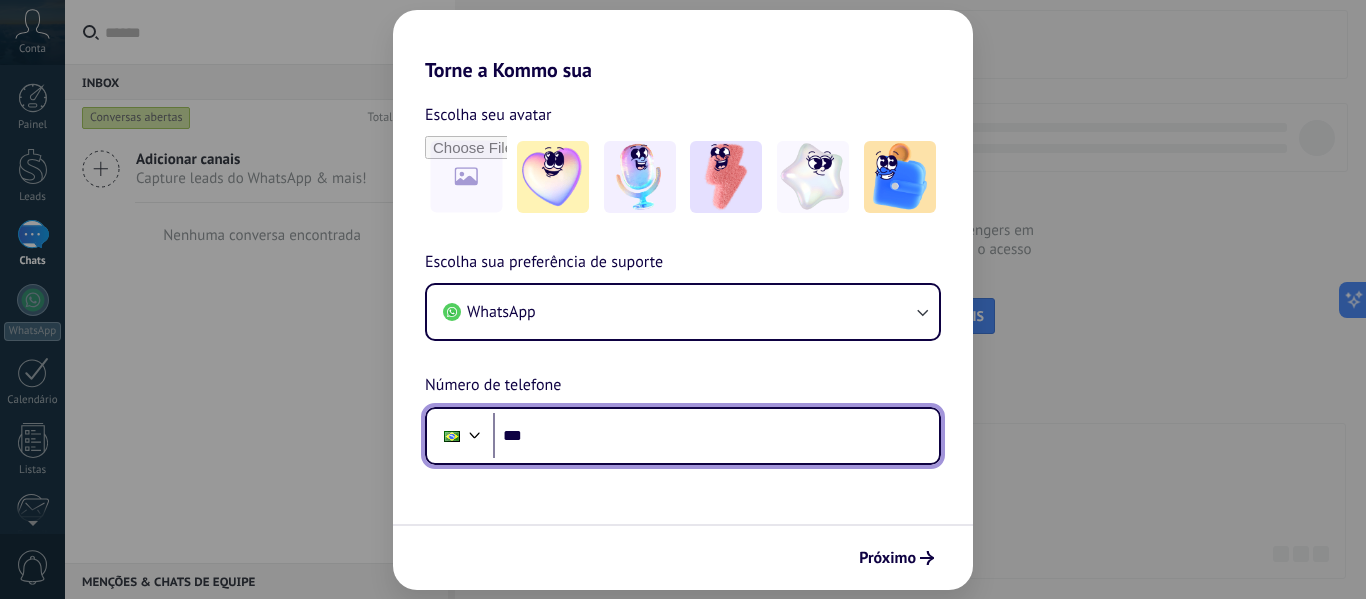 click on "***" at bounding box center [716, 436] 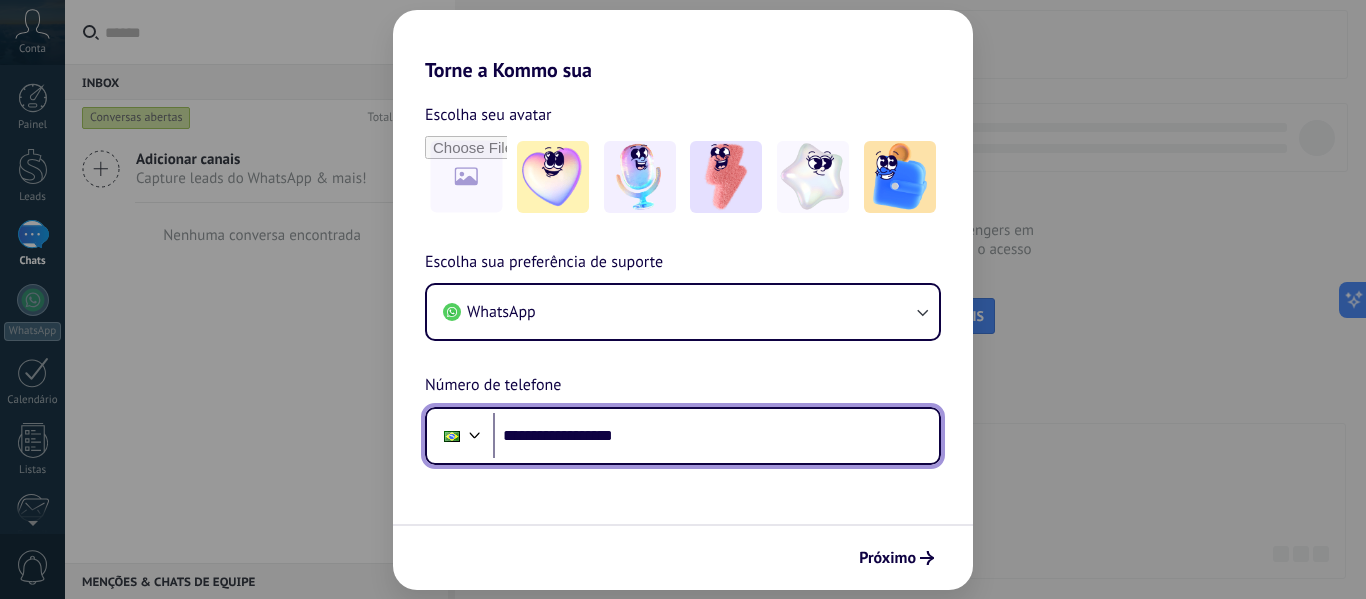 click on "**********" at bounding box center [716, 436] 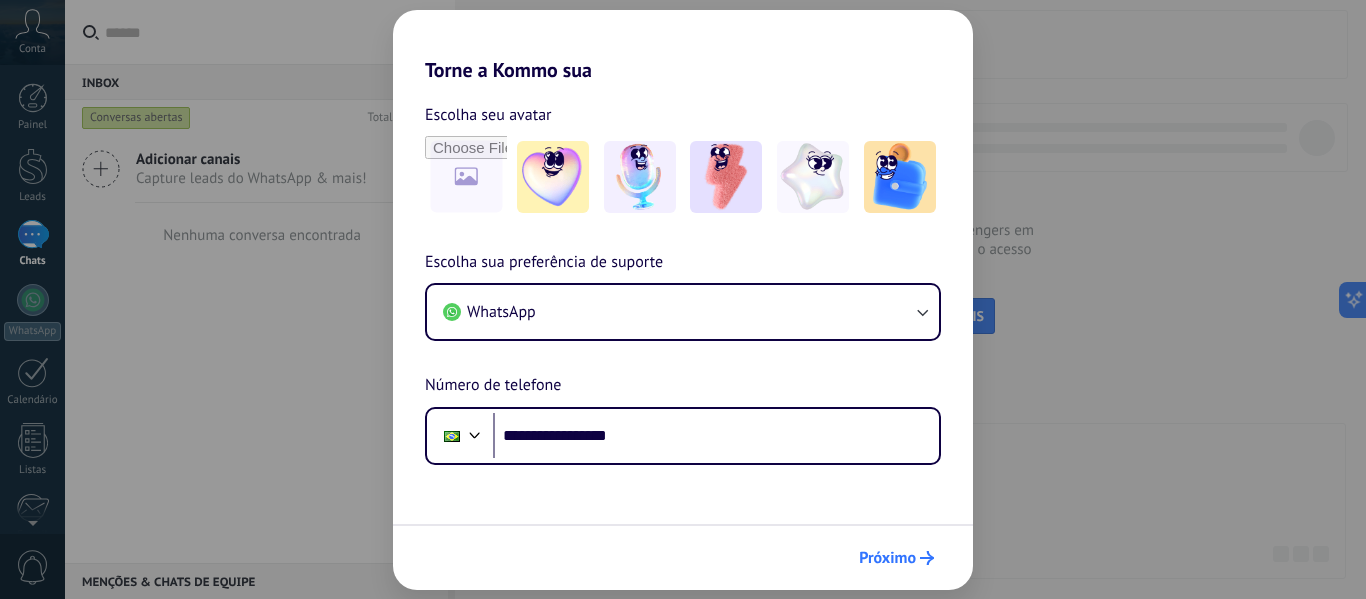 click on "Próximo" at bounding box center (887, 558) 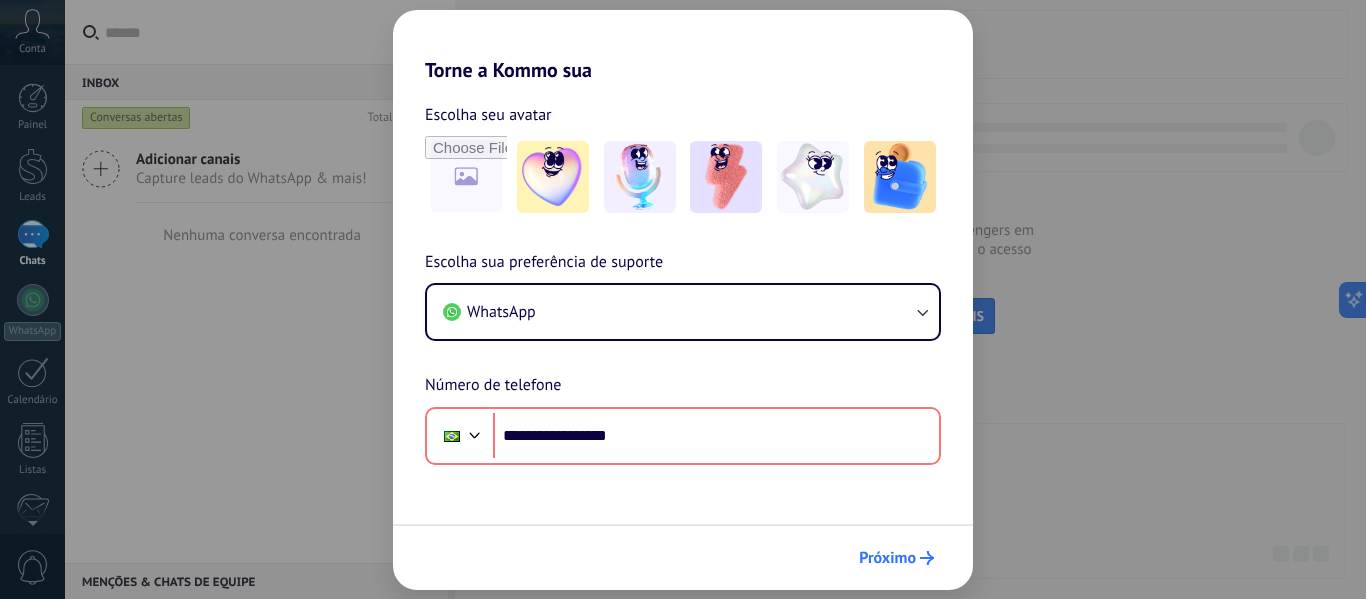 click on "Próximo" at bounding box center (887, 558) 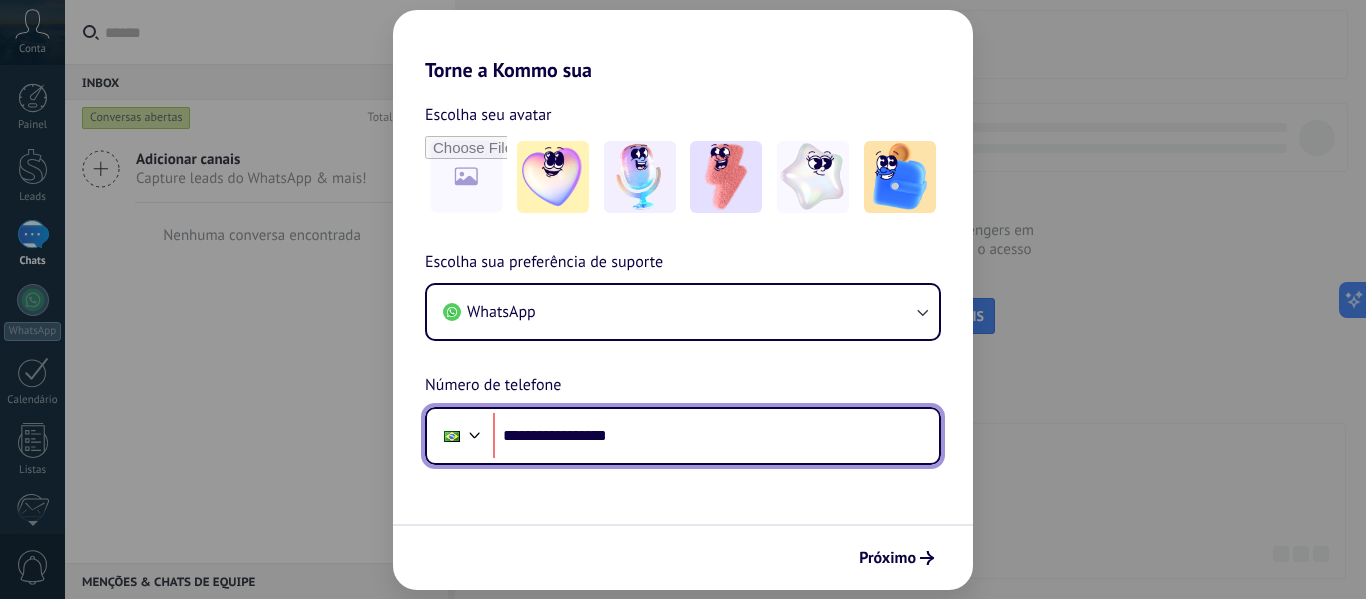 drag, startPoint x: 651, startPoint y: 435, endPoint x: 567, endPoint y: 433, distance: 84.0238 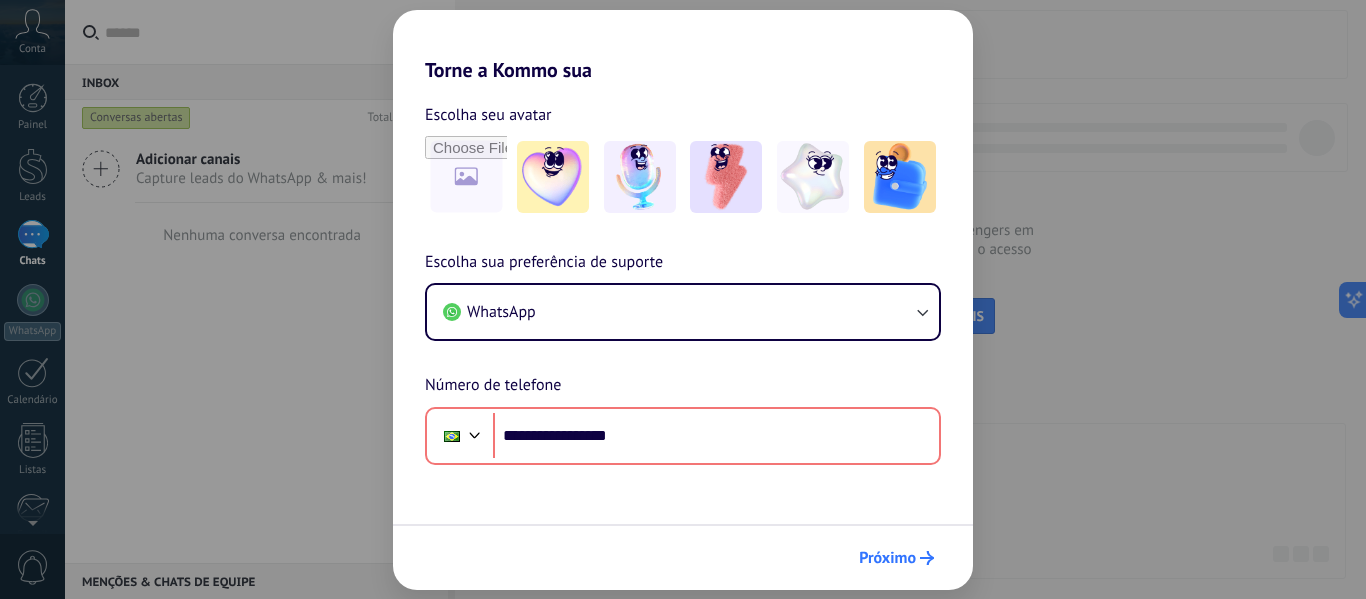 click 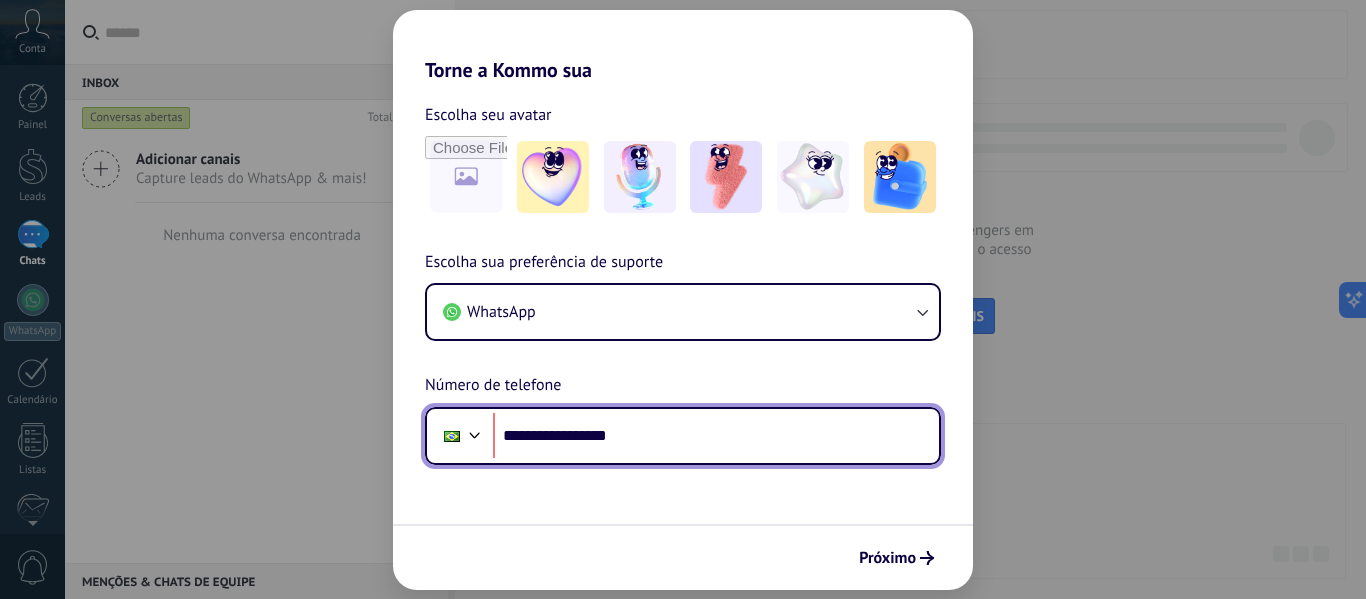 click on "**********" at bounding box center [716, 436] 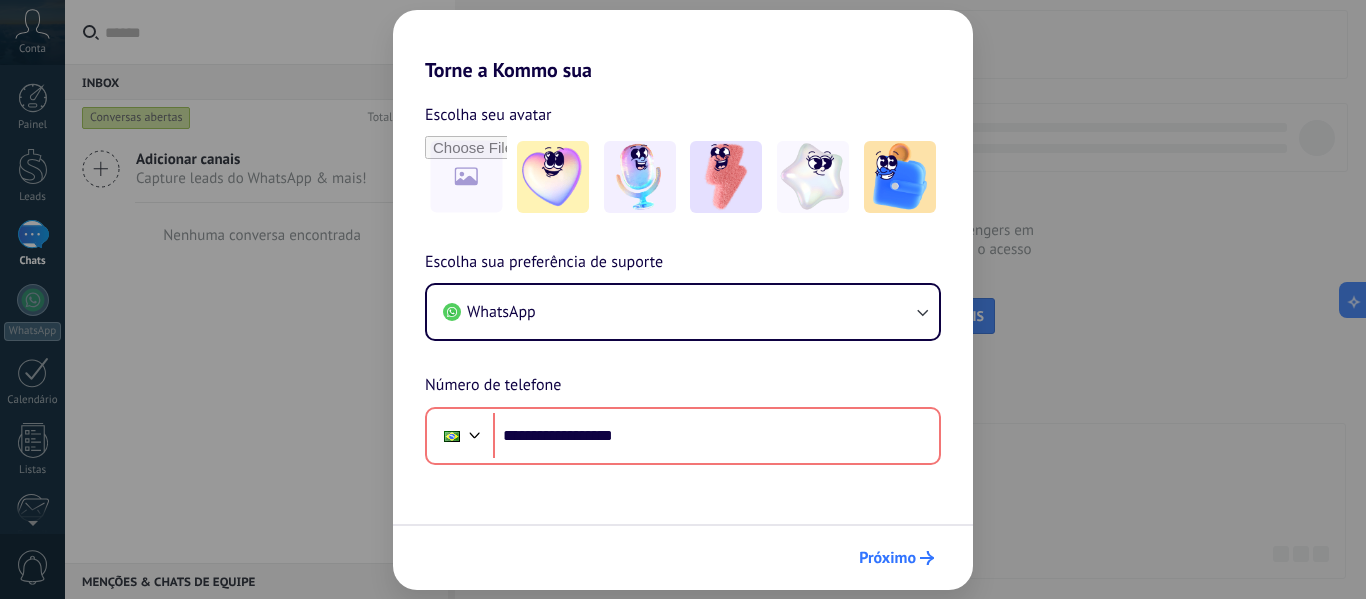 click on "Próximo" at bounding box center [887, 558] 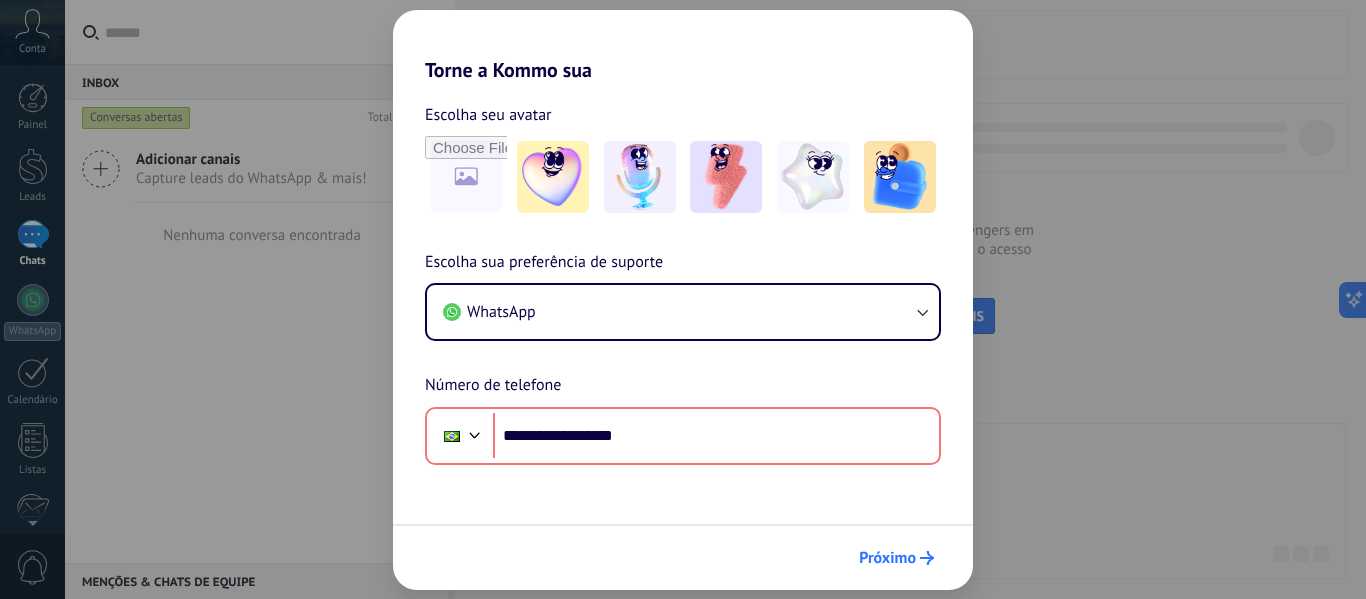 click on "Próximo" at bounding box center [887, 558] 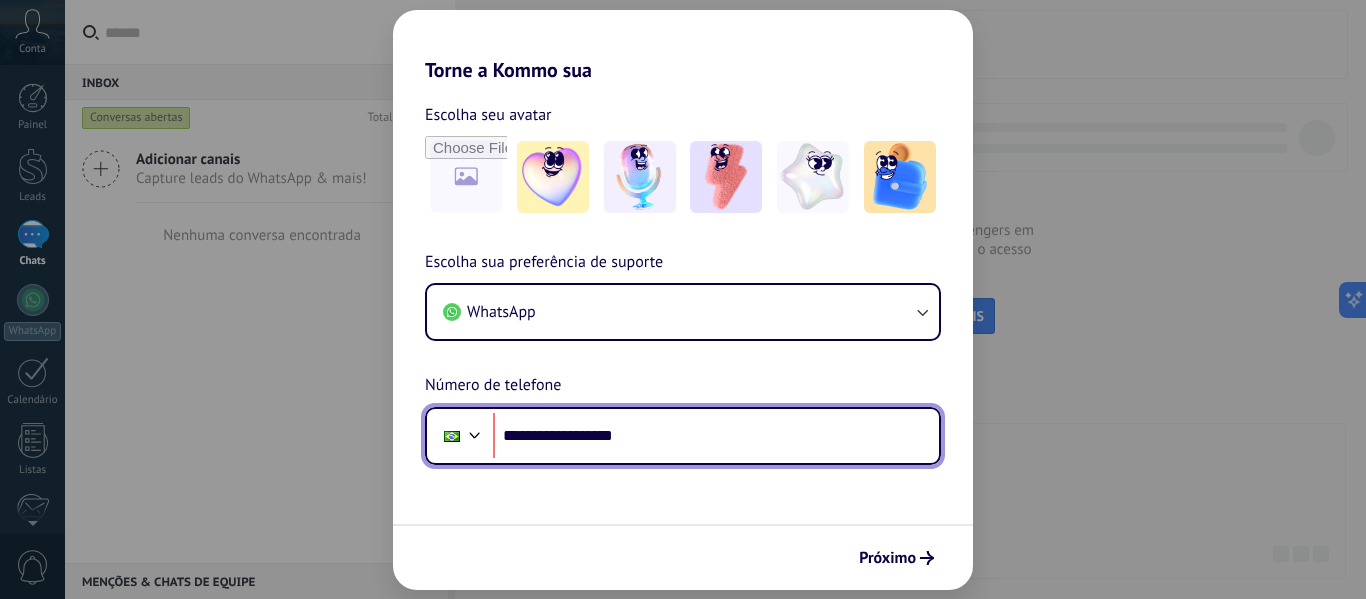 drag, startPoint x: 543, startPoint y: 439, endPoint x: 554, endPoint y: 447, distance: 13.601471 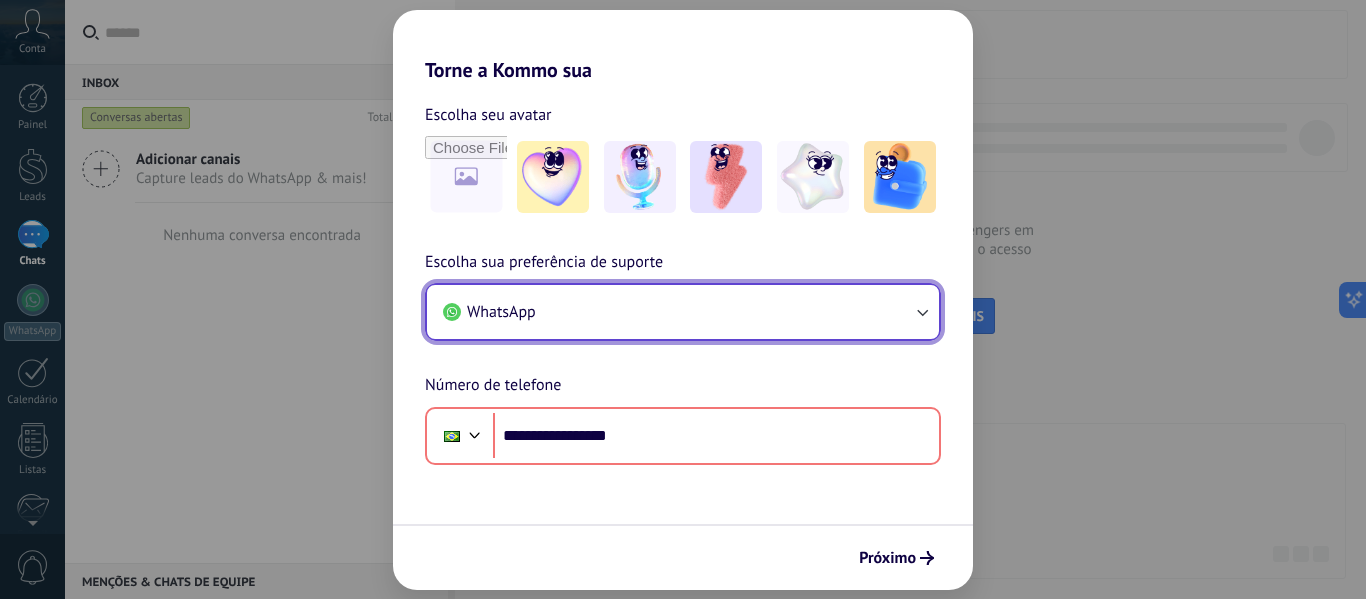 click on "WhatsApp" at bounding box center (683, 312) 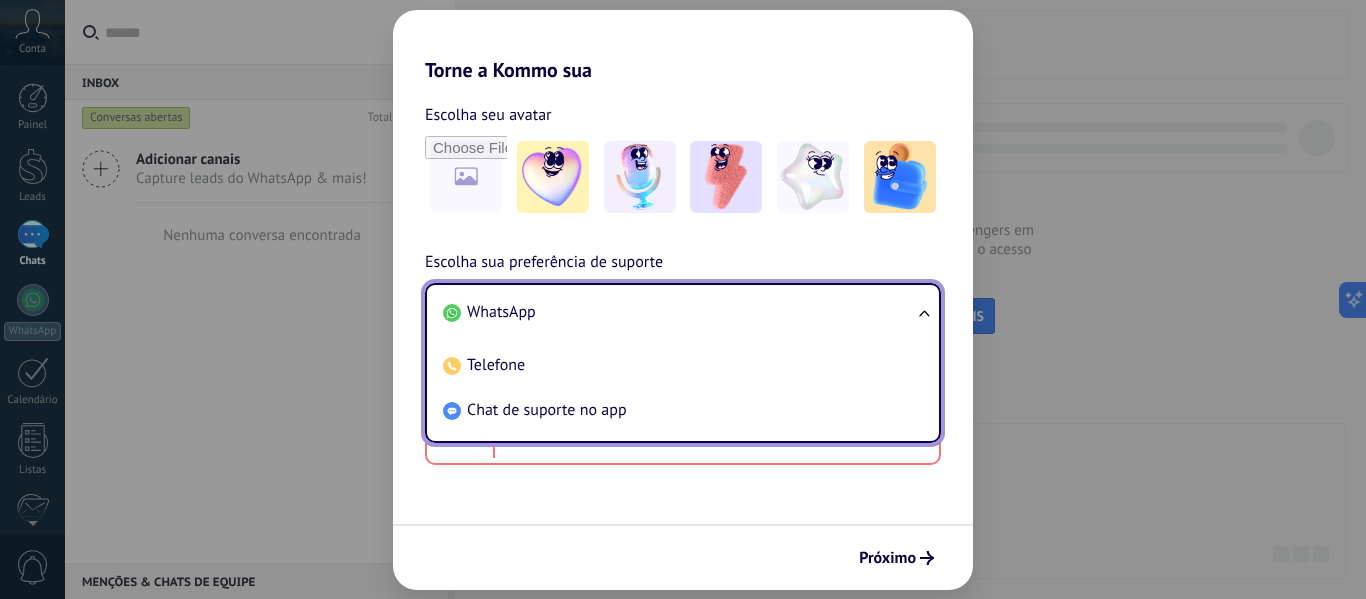 click on "WhatsApp" at bounding box center [501, 312] 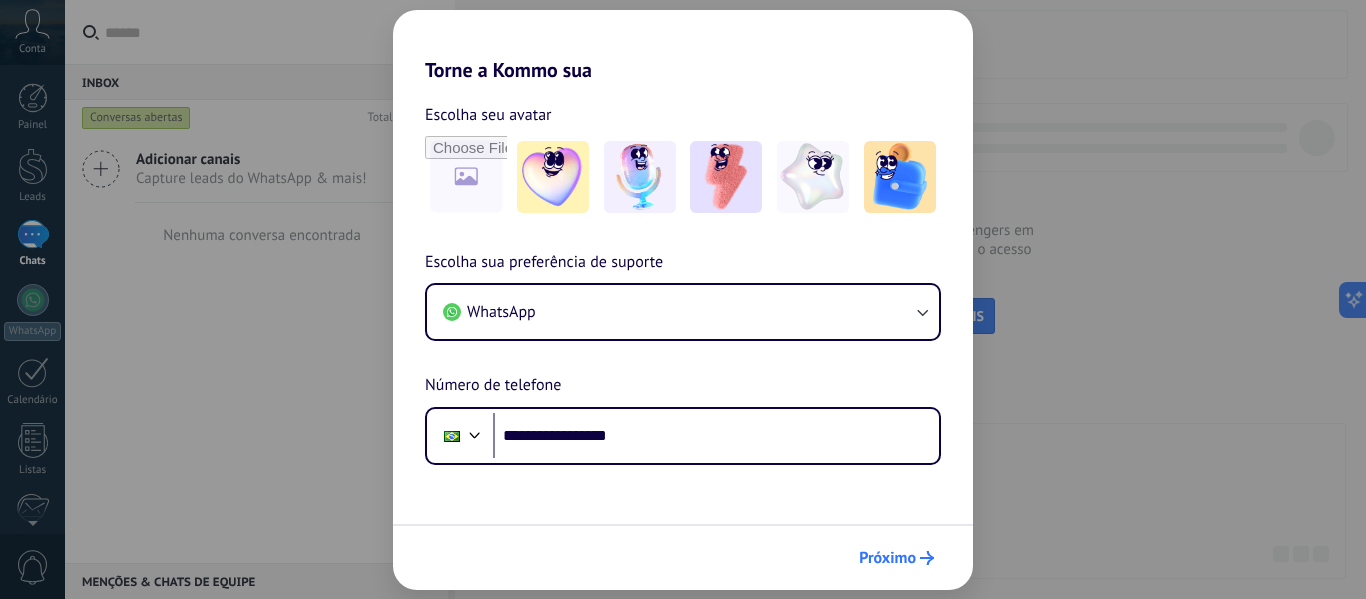 click on "Próximo" at bounding box center (887, 558) 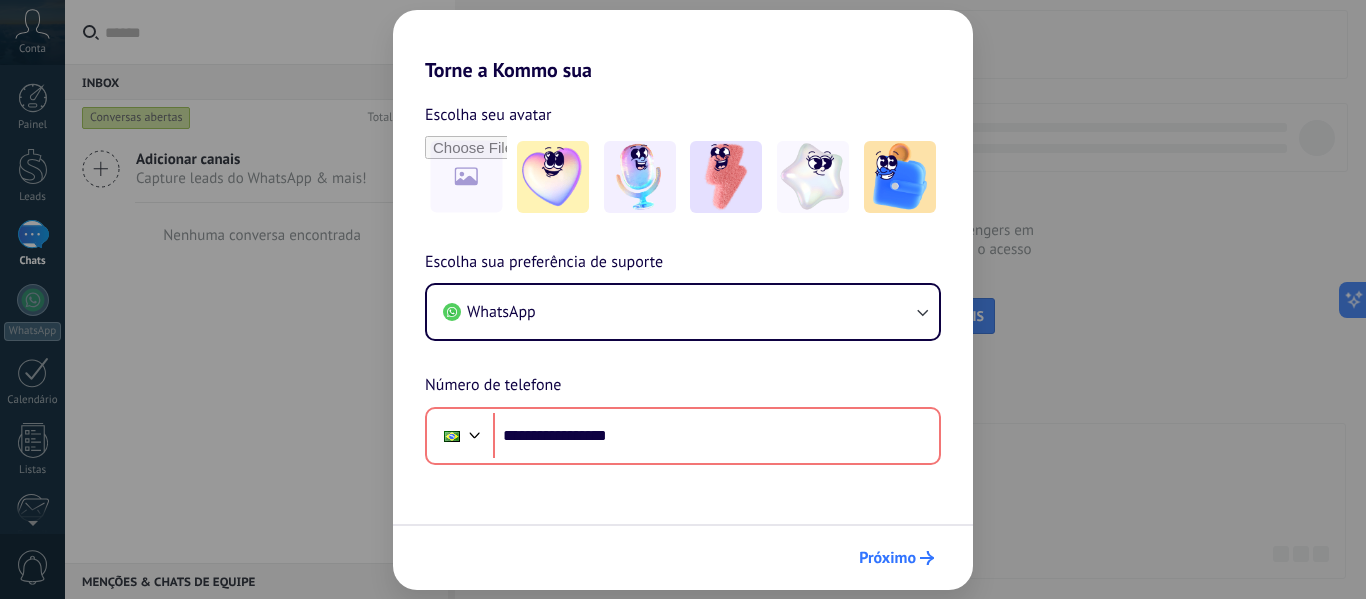 click on "Próximo" at bounding box center [896, 558] 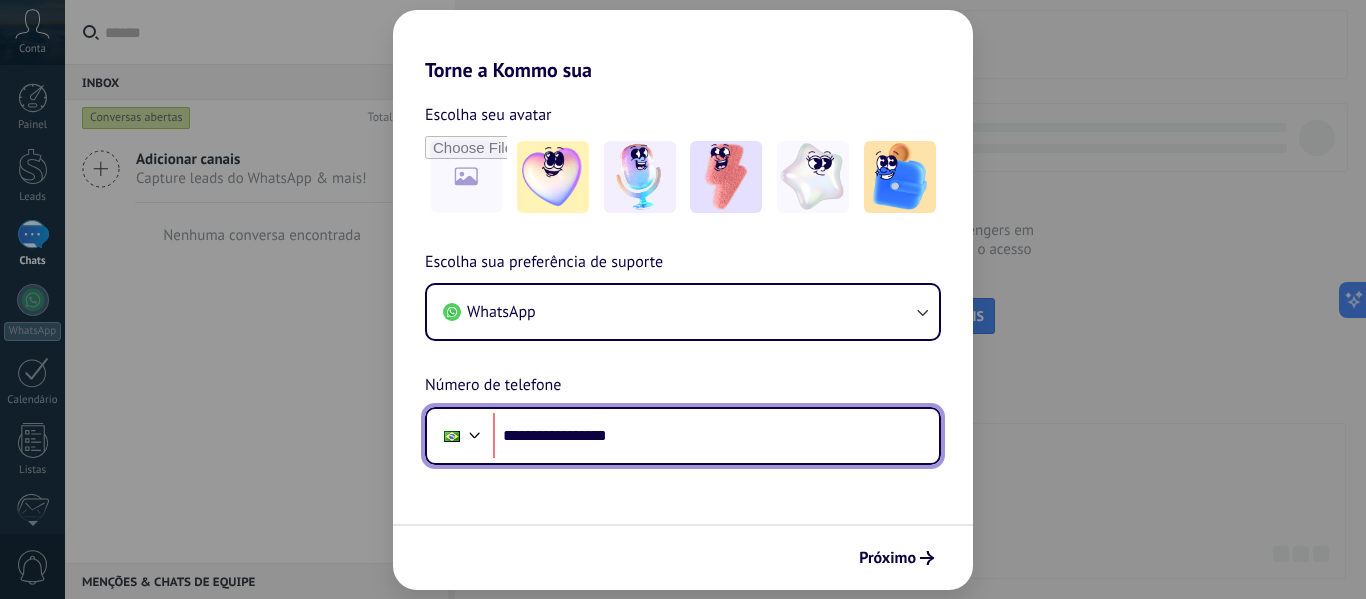 drag, startPoint x: 709, startPoint y: 444, endPoint x: 565, endPoint y: 444, distance: 144 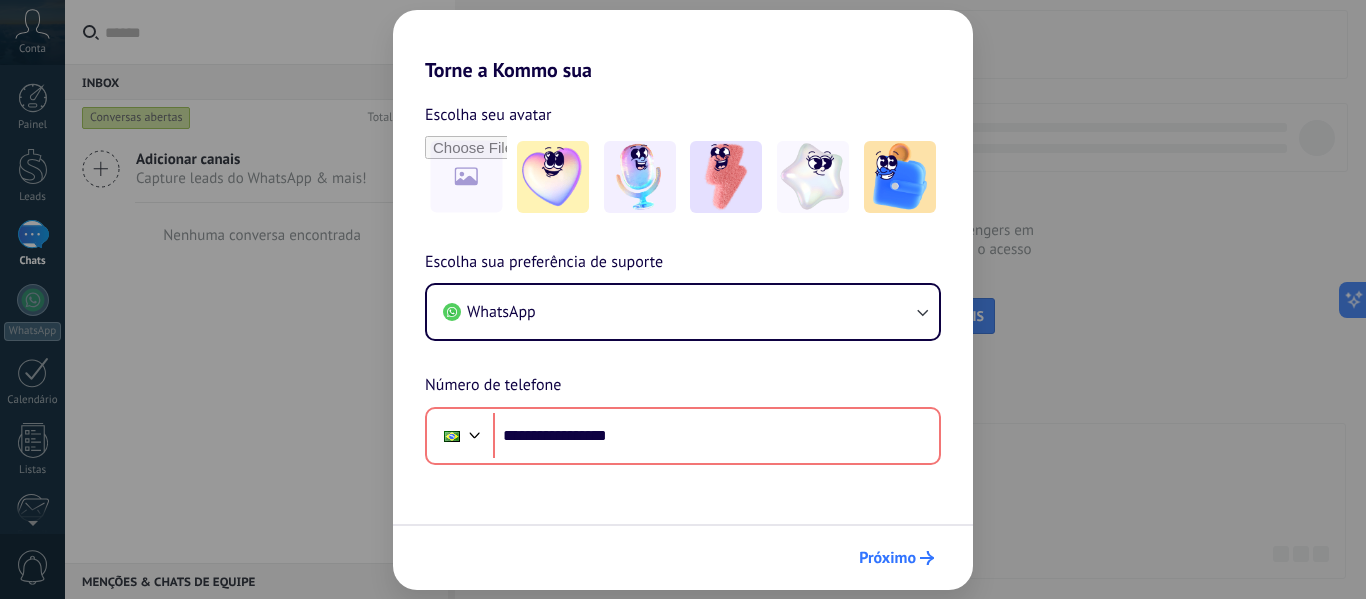 click on "Próximo" at bounding box center (887, 558) 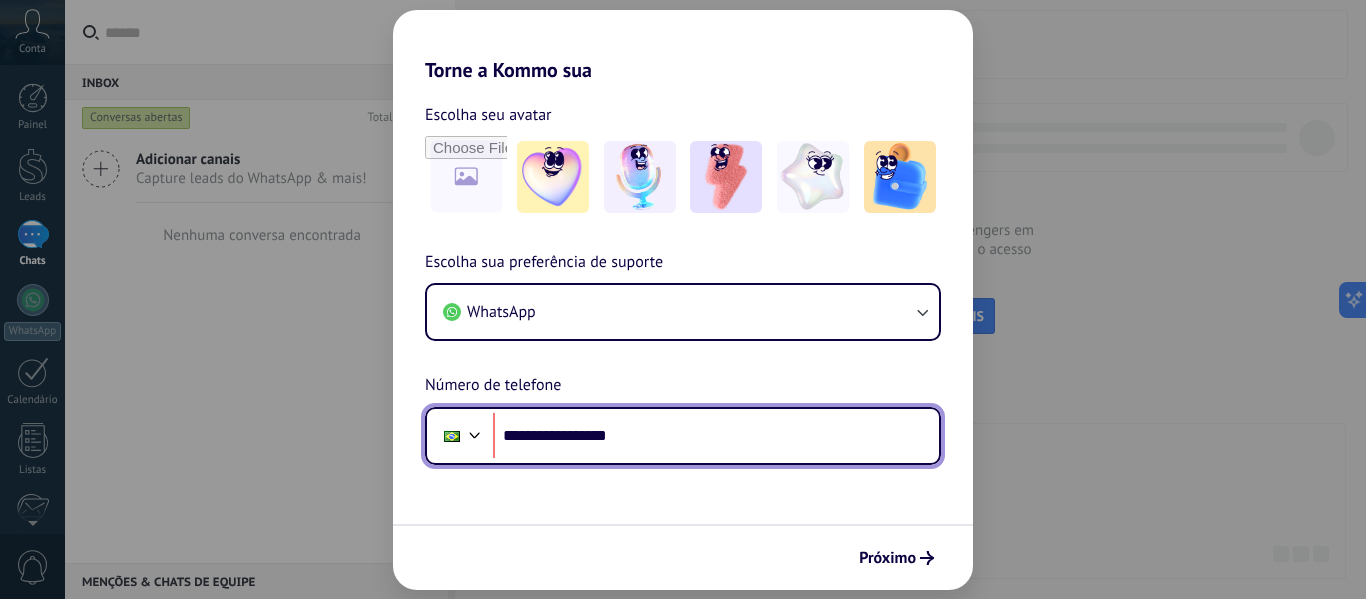 click at bounding box center [475, 433] 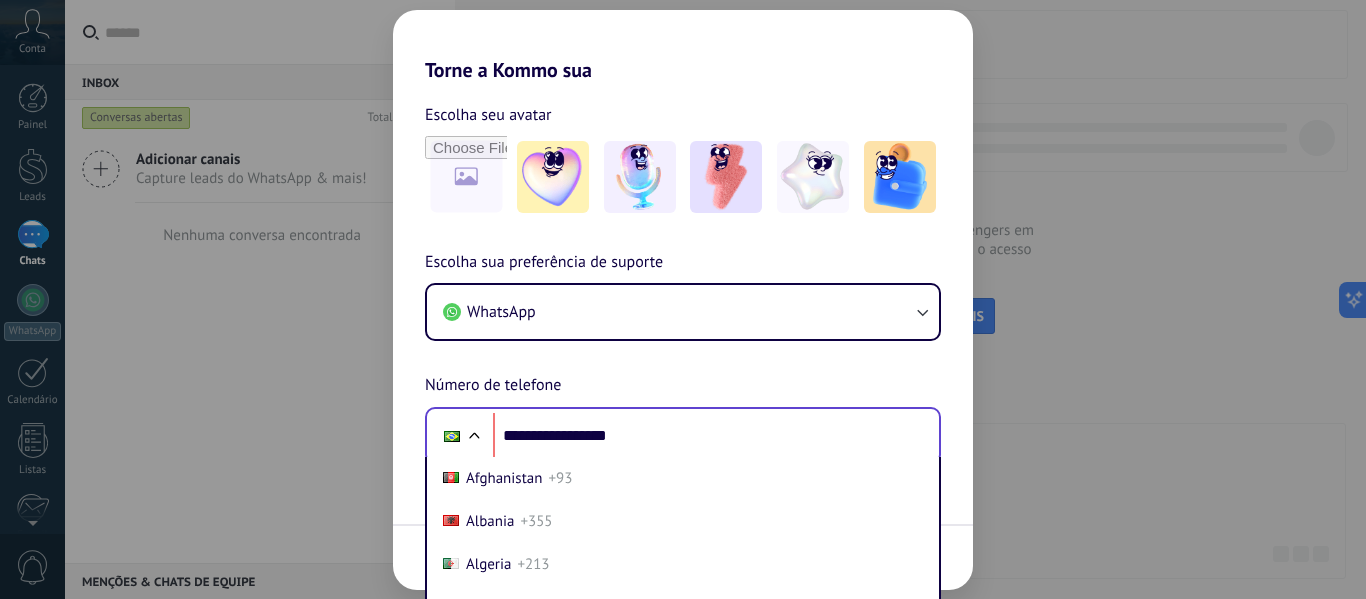 scroll, scrollTop: 96, scrollLeft: 0, axis: vertical 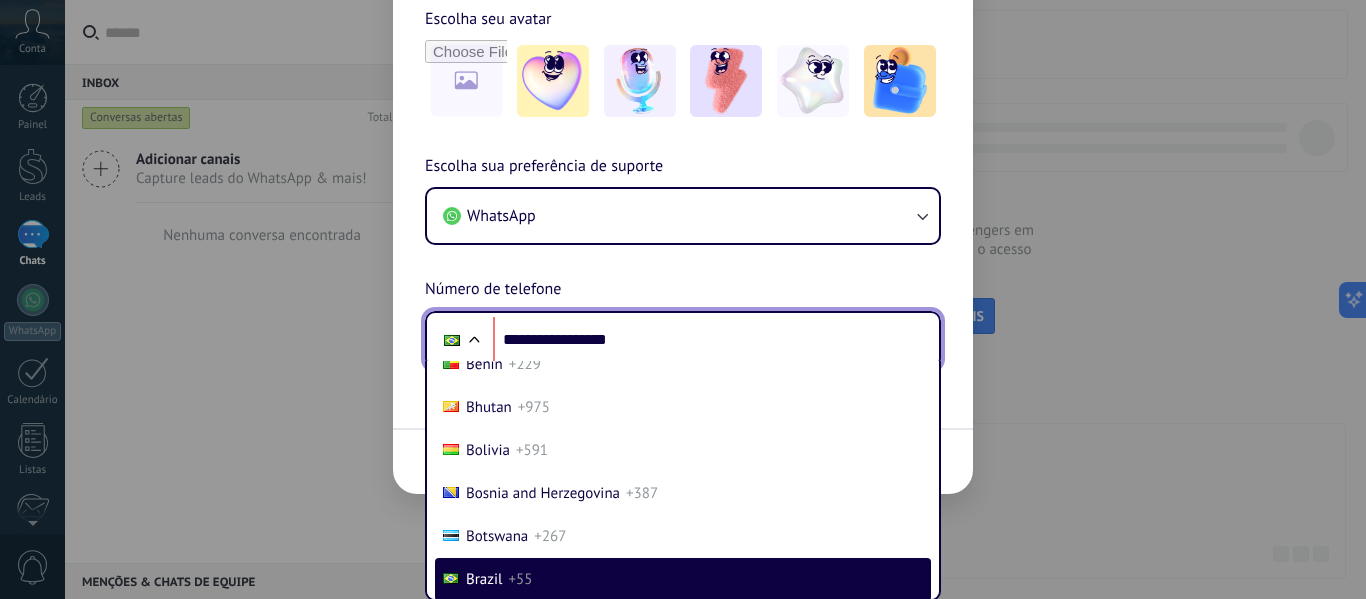 click on "**********" at bounding box center (683, 261) 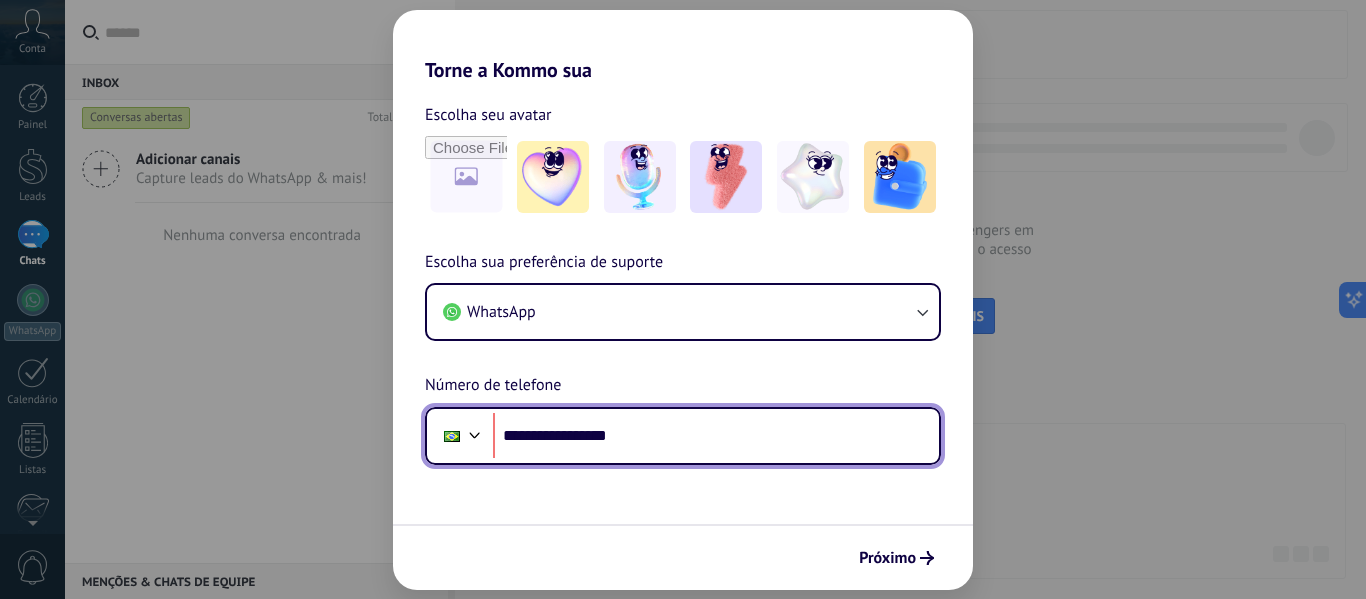 scroll, scrollTop: 0, scrollLeft: 0, axis: both 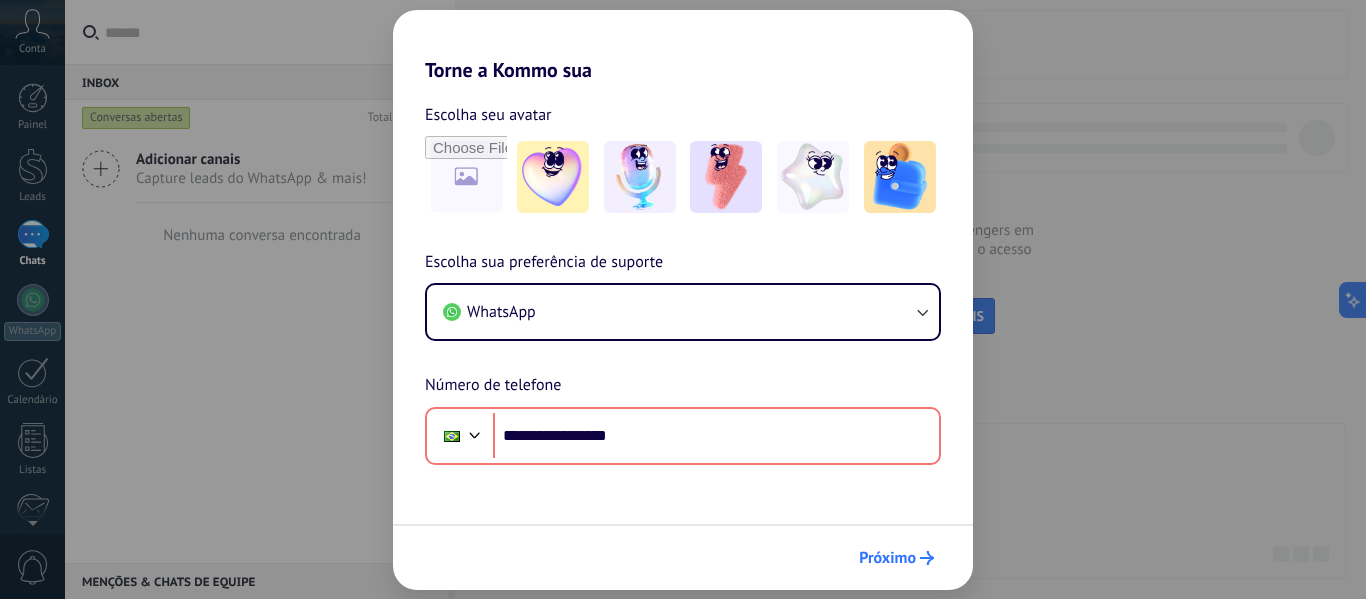 click on "Próximo" at bounding box center [887, 558] 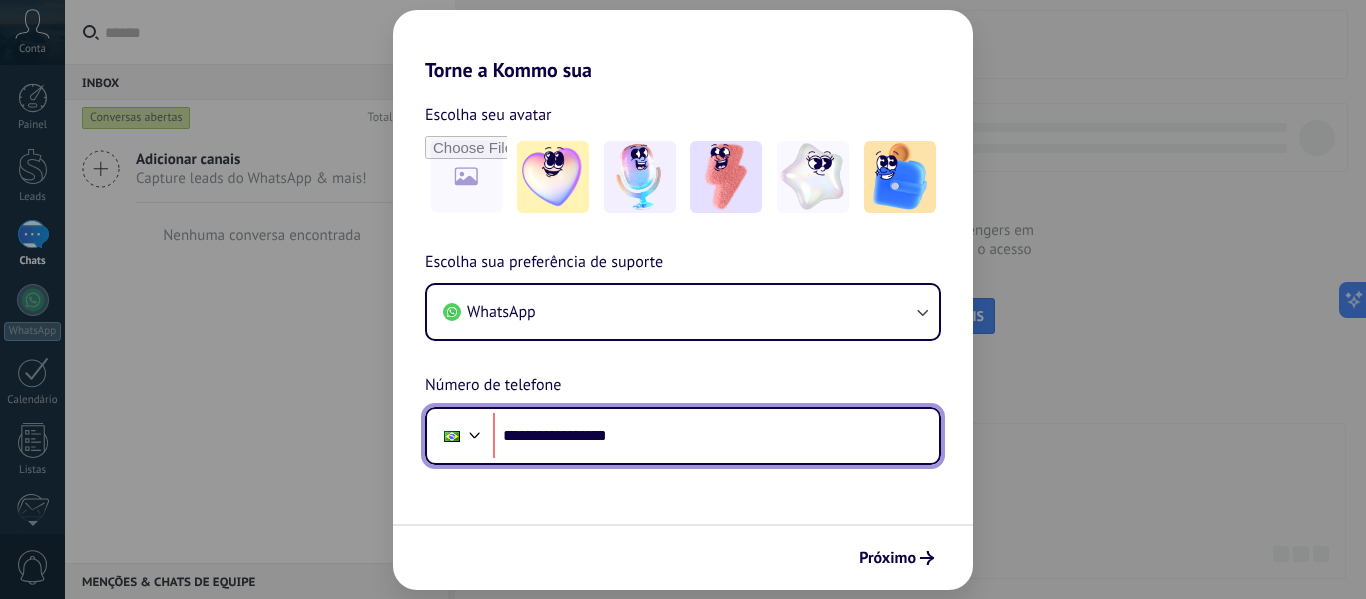 click on "**********" at bounding box center [716, 436] 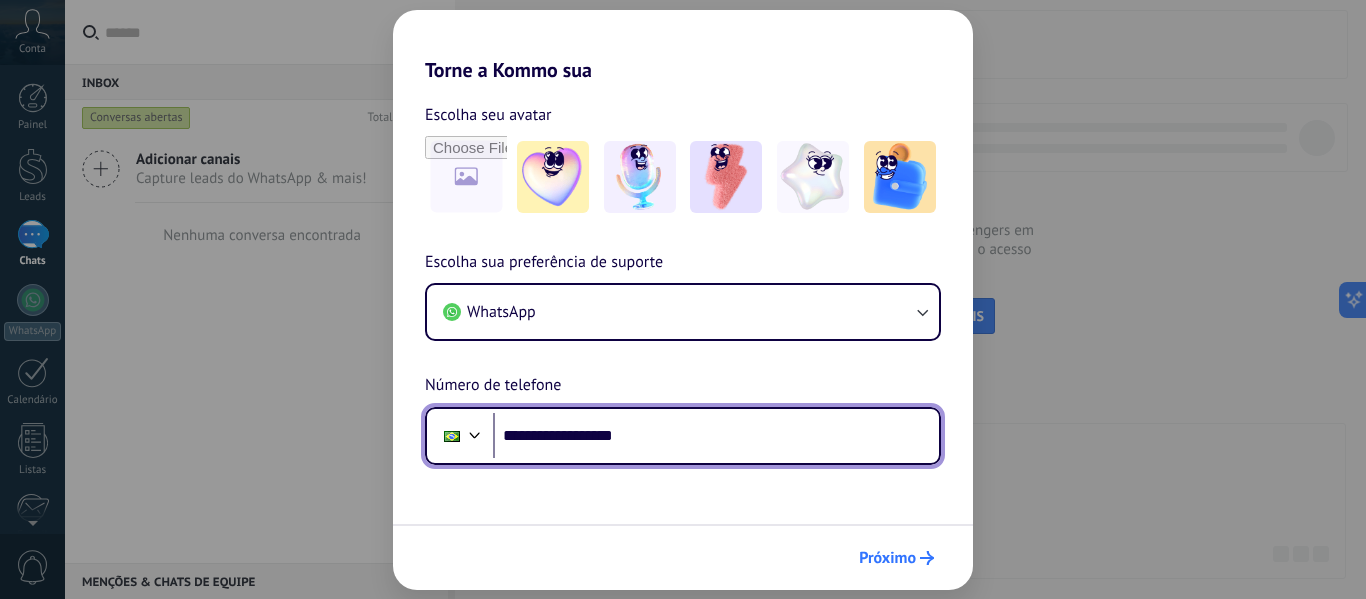 type on "**********" 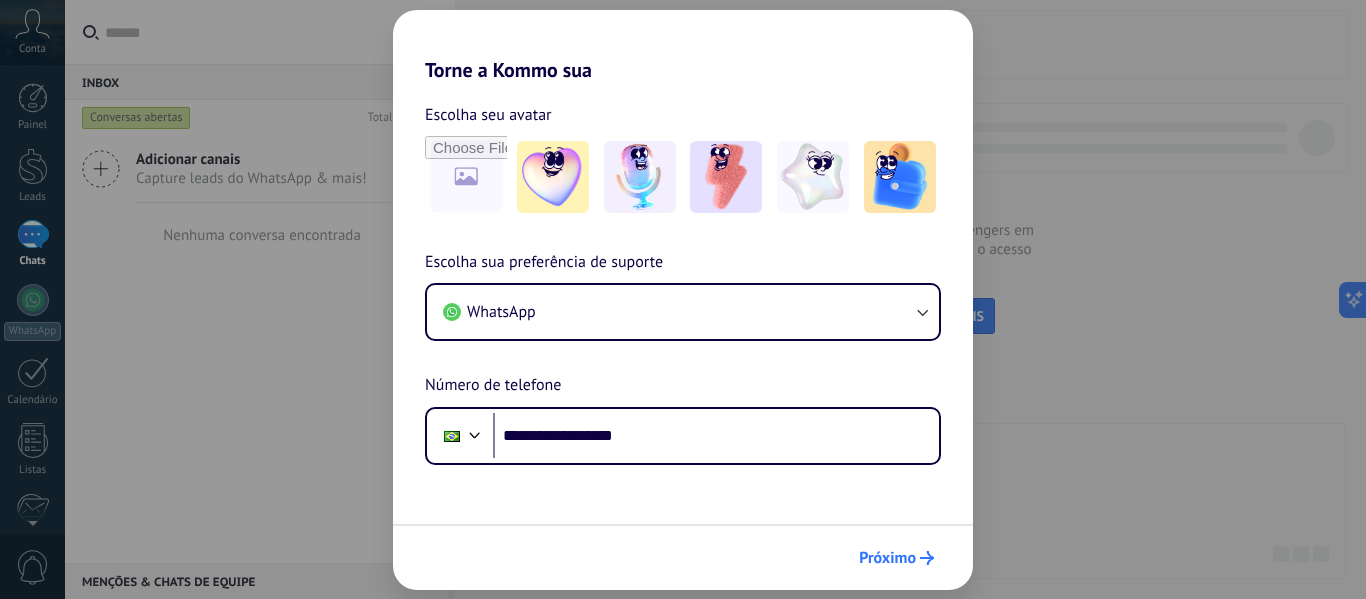 click on "Próximo" at bounding box center [887, 558] 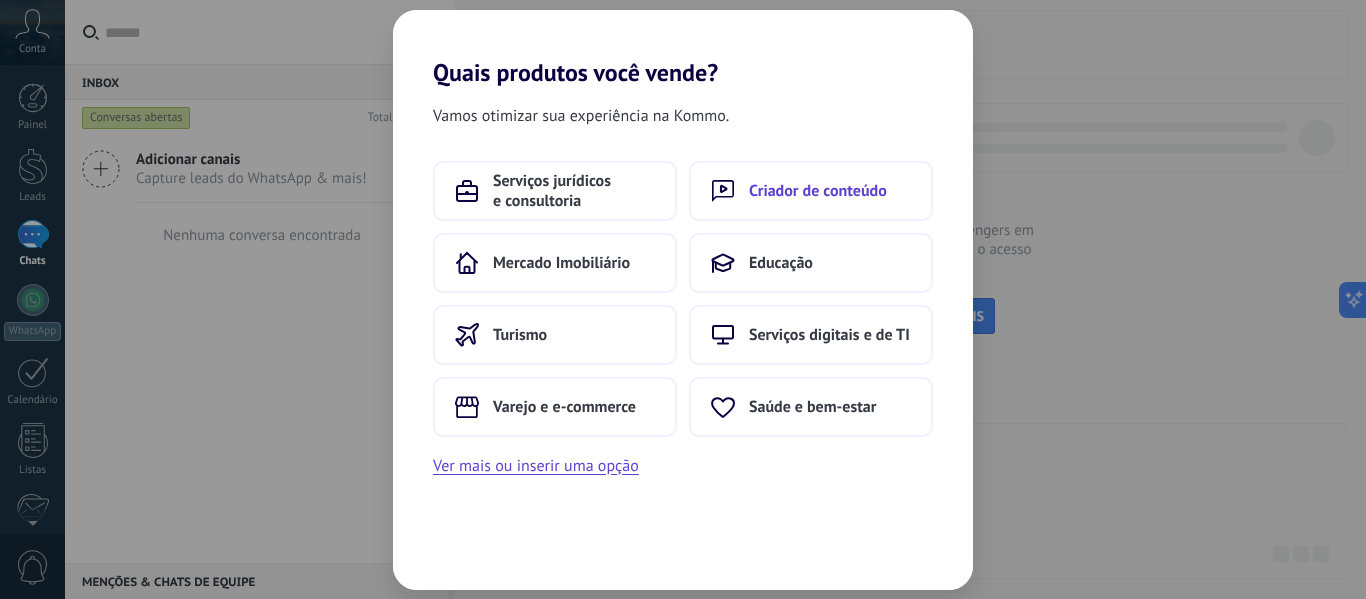 click on "Criador de conteúdo" at bounding box center [818, 191] 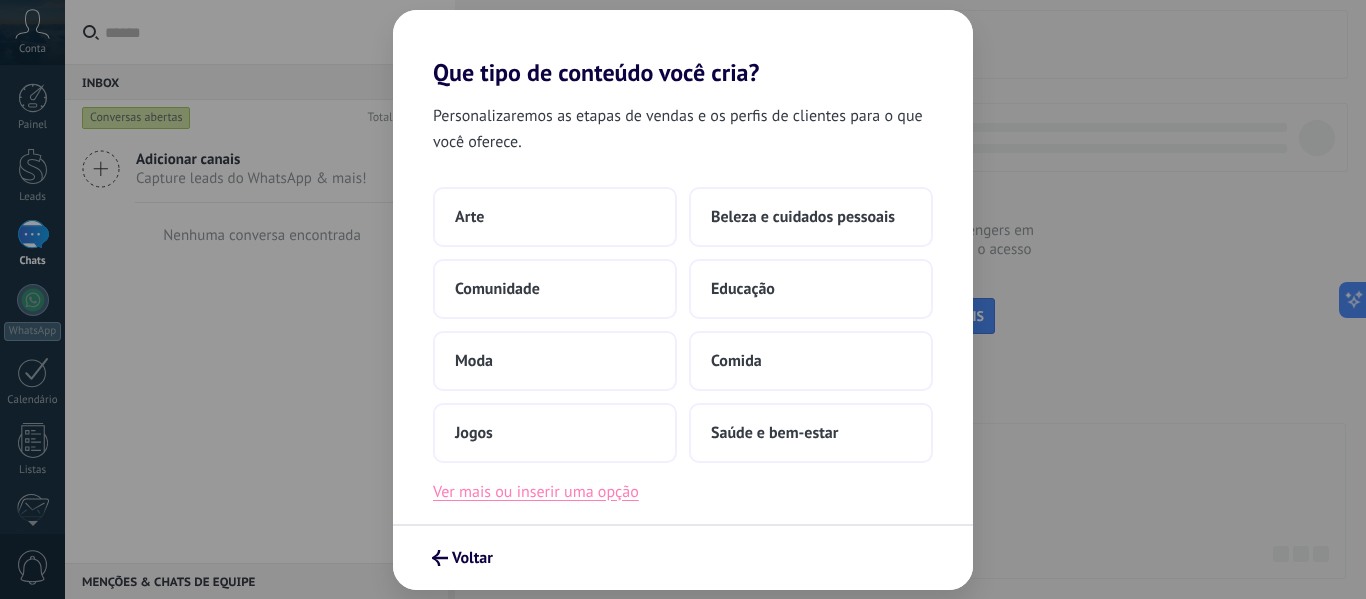 click on "Ver mais ou inserir uma opção" at bounding box center (536, 492) 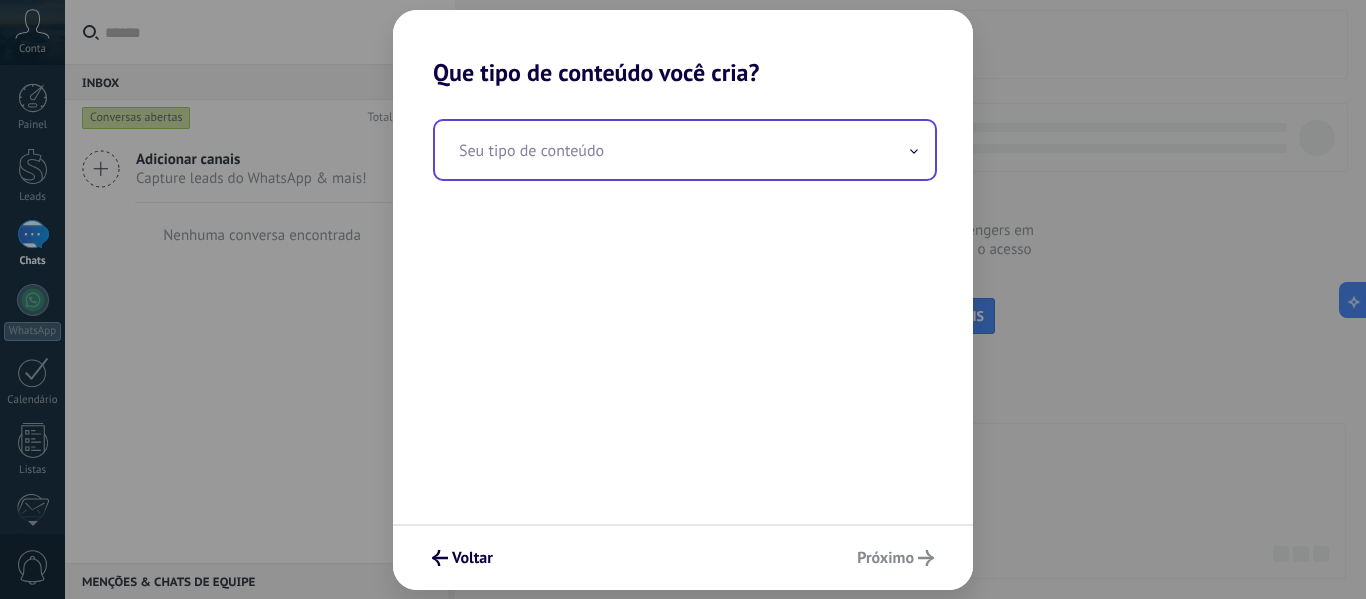 click at bounding box center [685, 150] 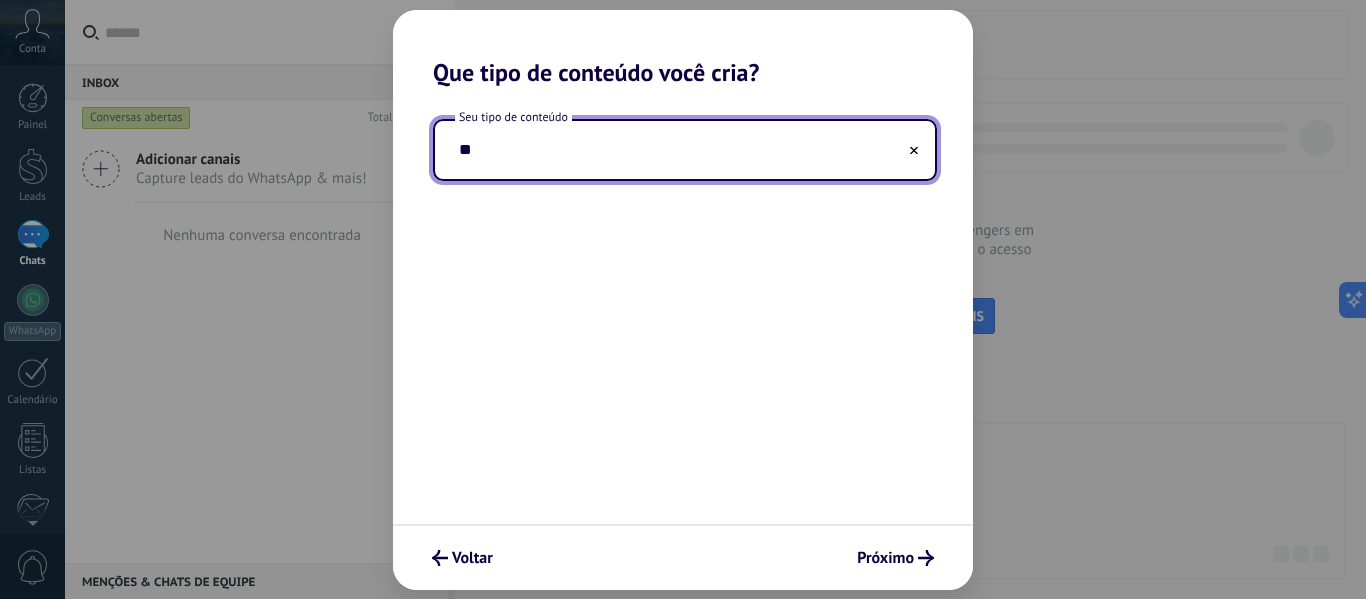 type on "*" 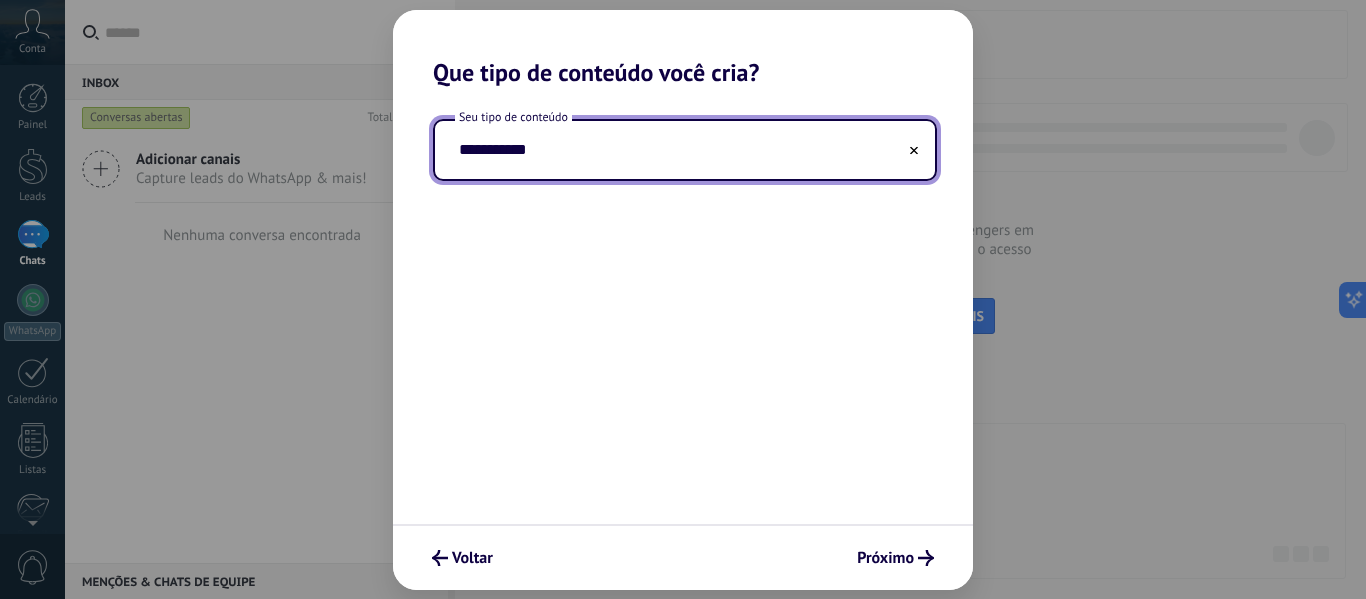 drag, startPoint x: 593, startPoint y: 154, endPoint x: 401, endPoint y: 154, distance: 192 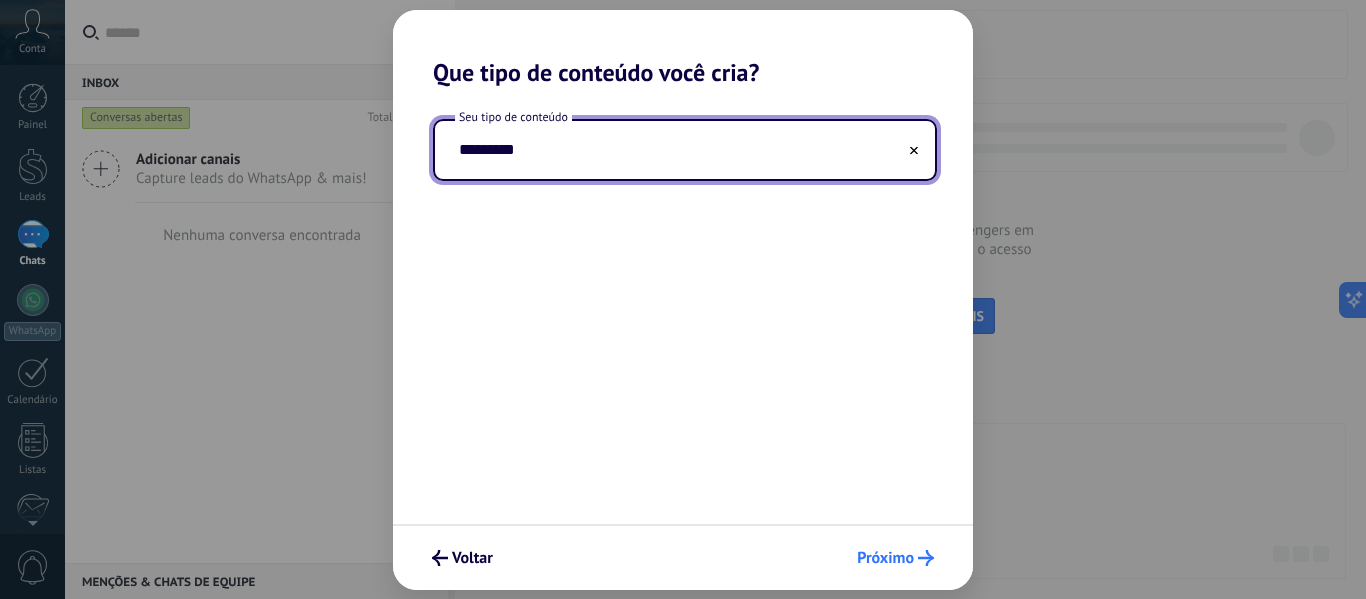 type on "*********" 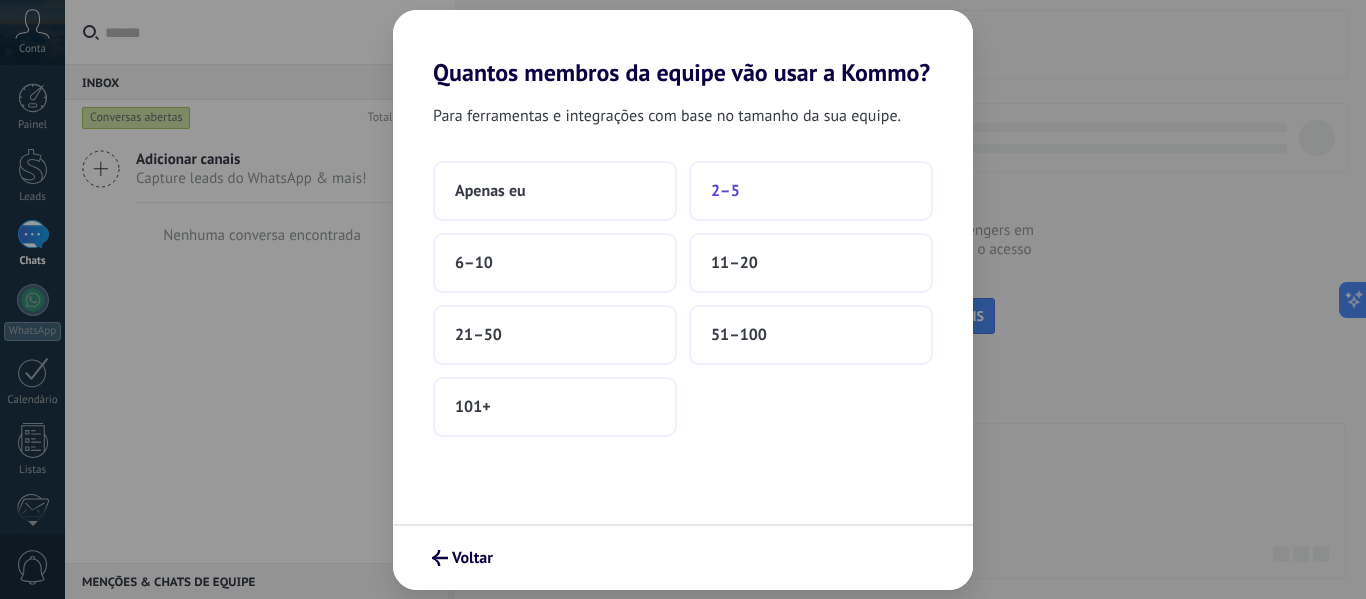 click on "2–5" at bounding box center (811, 191) 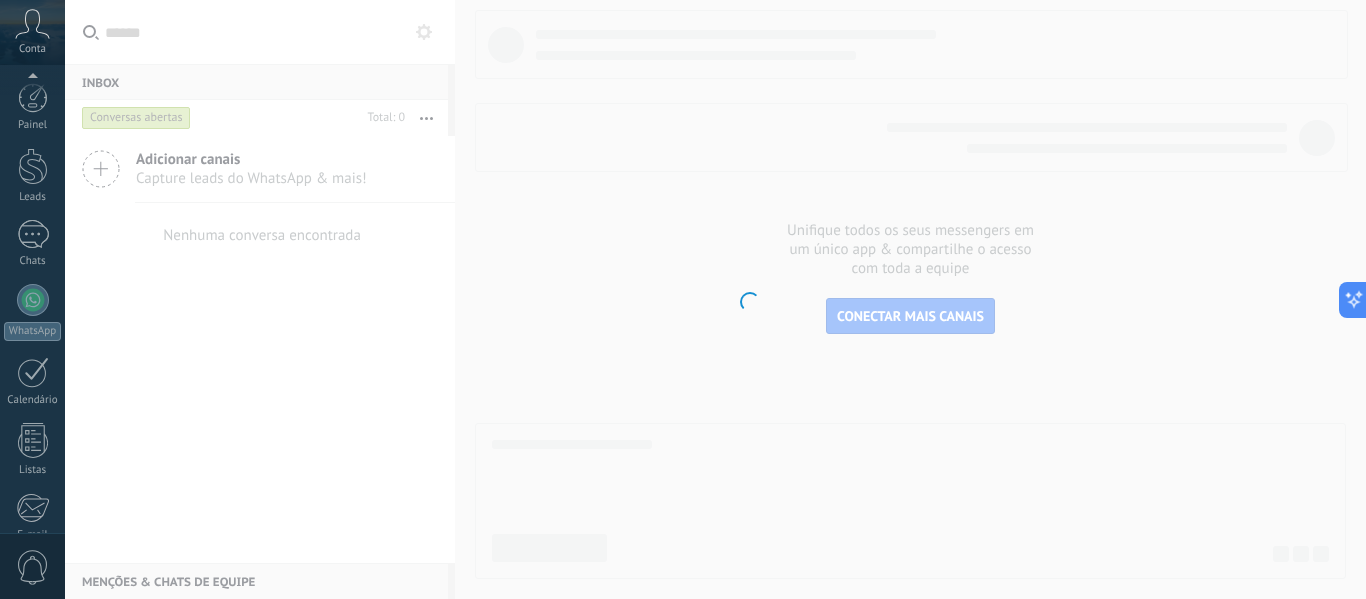 scroll, scrollTop: 233, scrollLeft: 0, axis: vertical 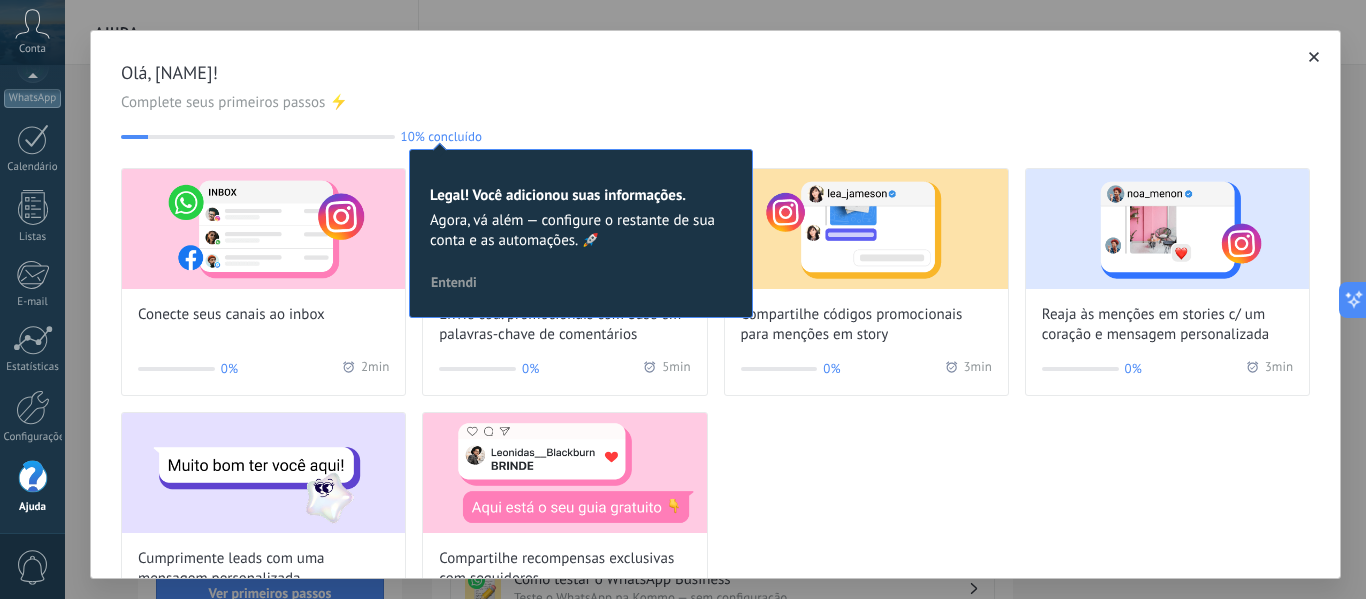 click on "Entendi" at bounding box center (454, 282) 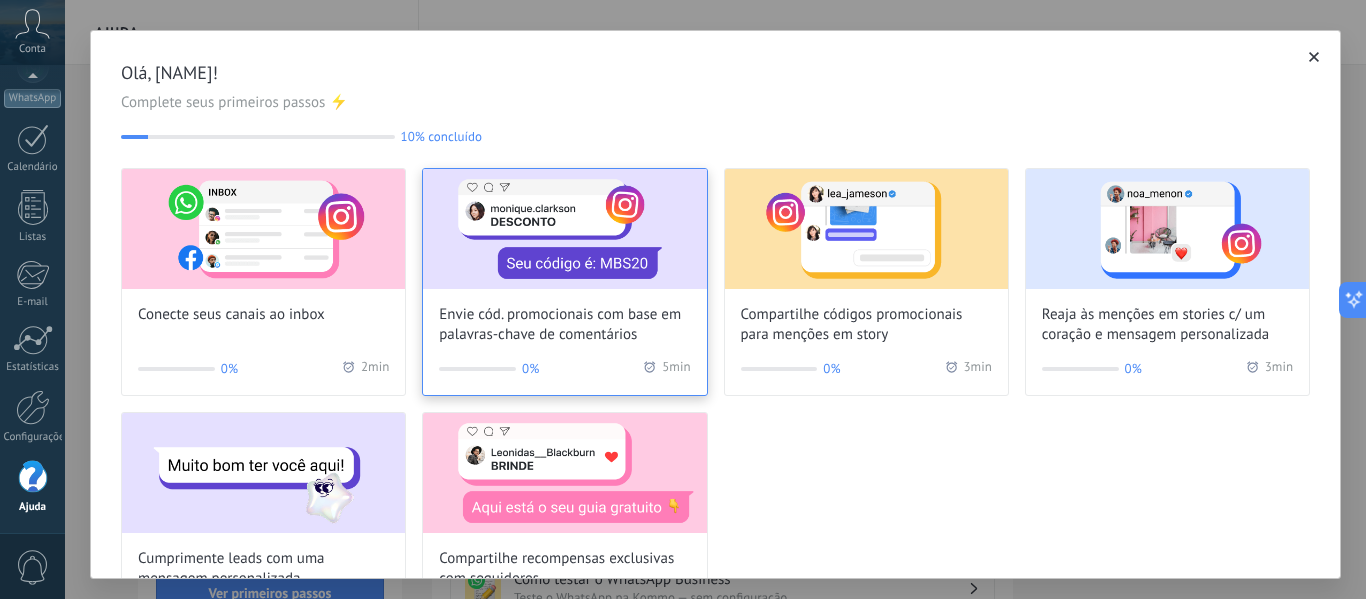 scroll, scrollTop: 92, scrollLeft: 0, axis: vertical 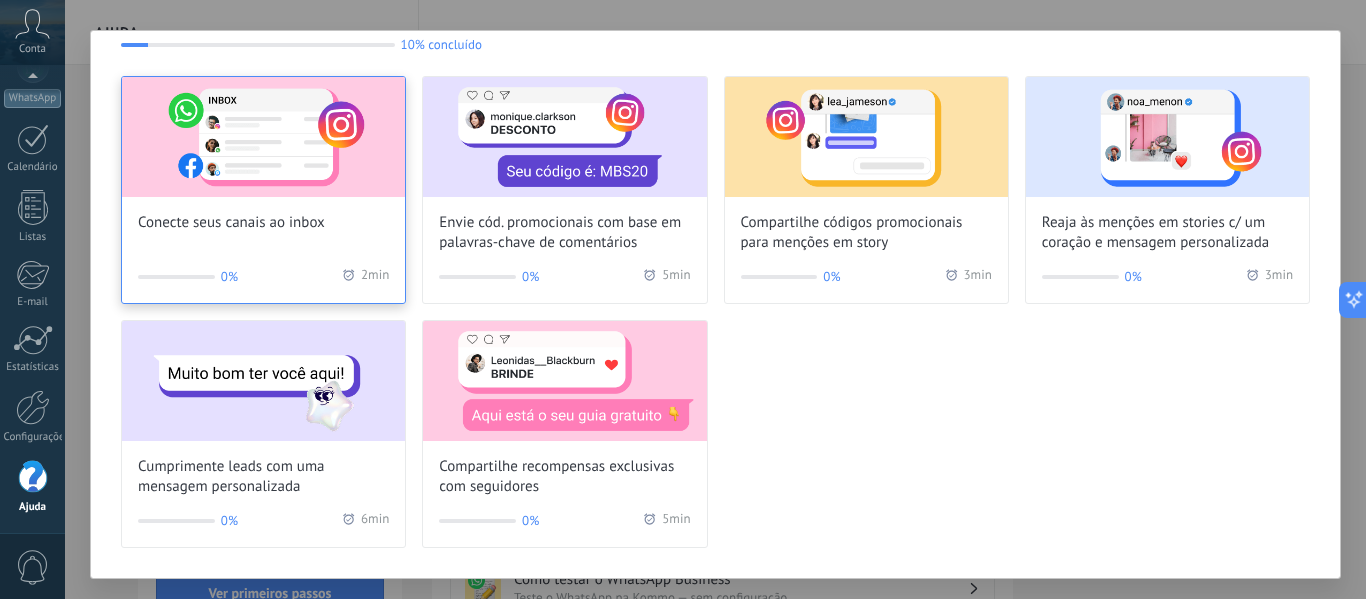 click on "Conecte seus canais ao inbox 0% 2  min" at bounding box center (263, 190) 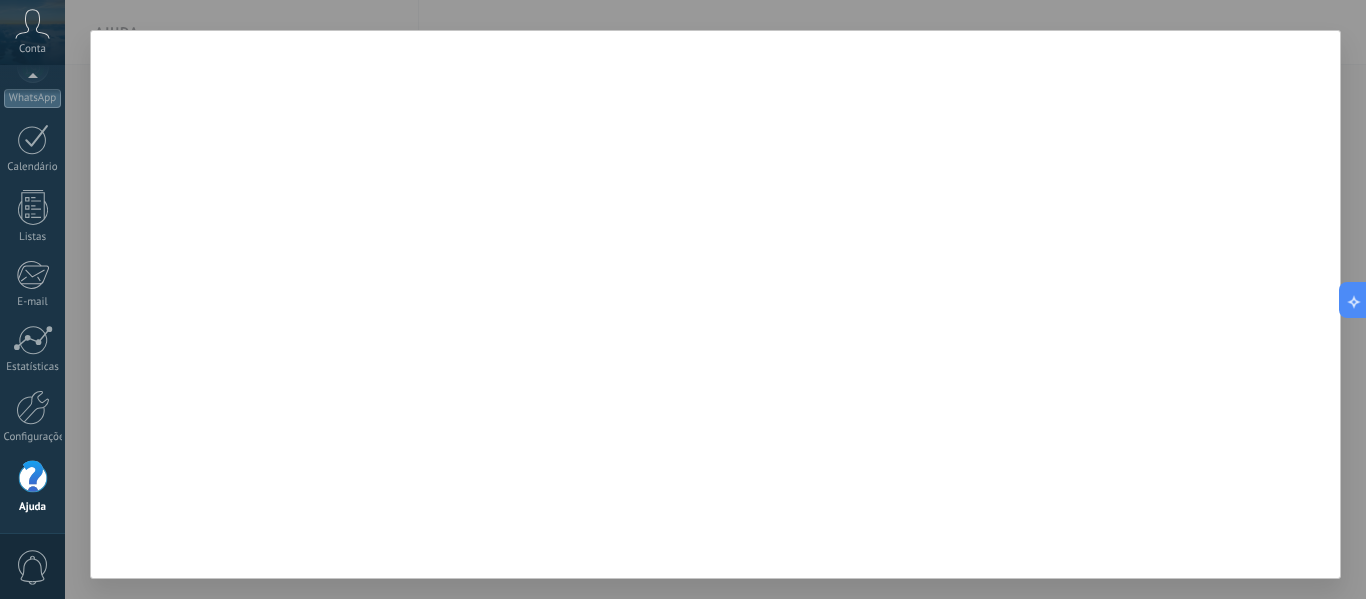 scroll, scrollTop: 0, scrollLeft: 0, axis: both 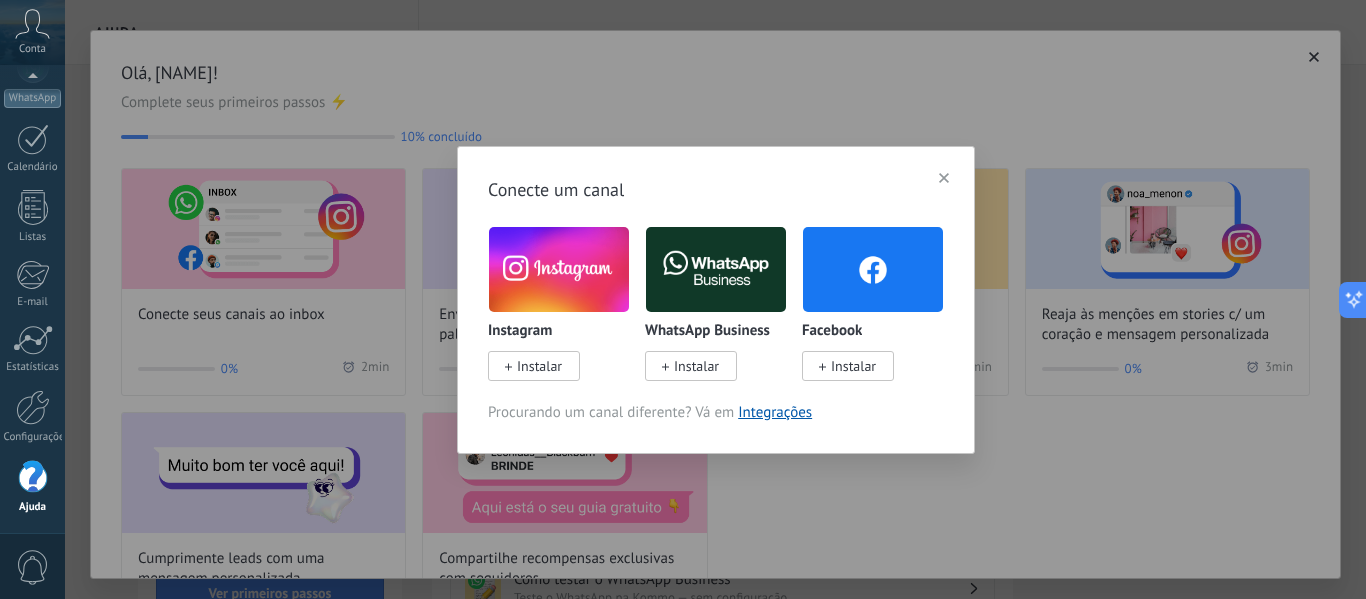 click on "Instalar" at bounding box center [696, 366] 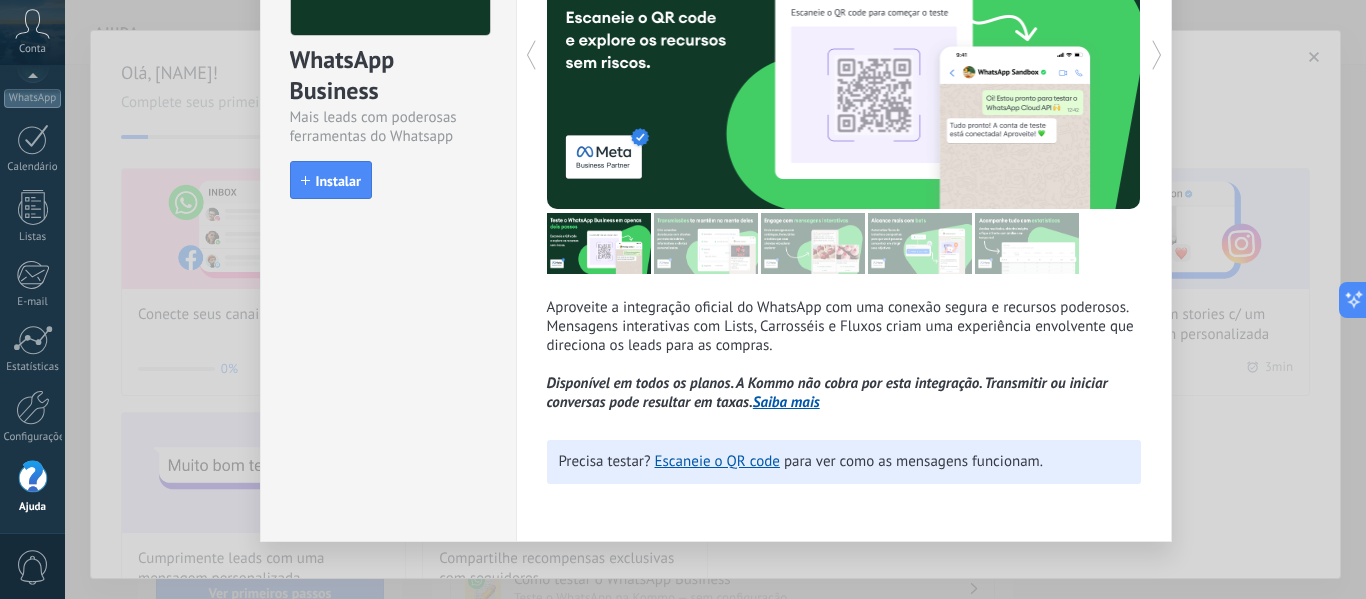 scroll, scrollTop: 218, scrollLeft: 0, axis: vertical 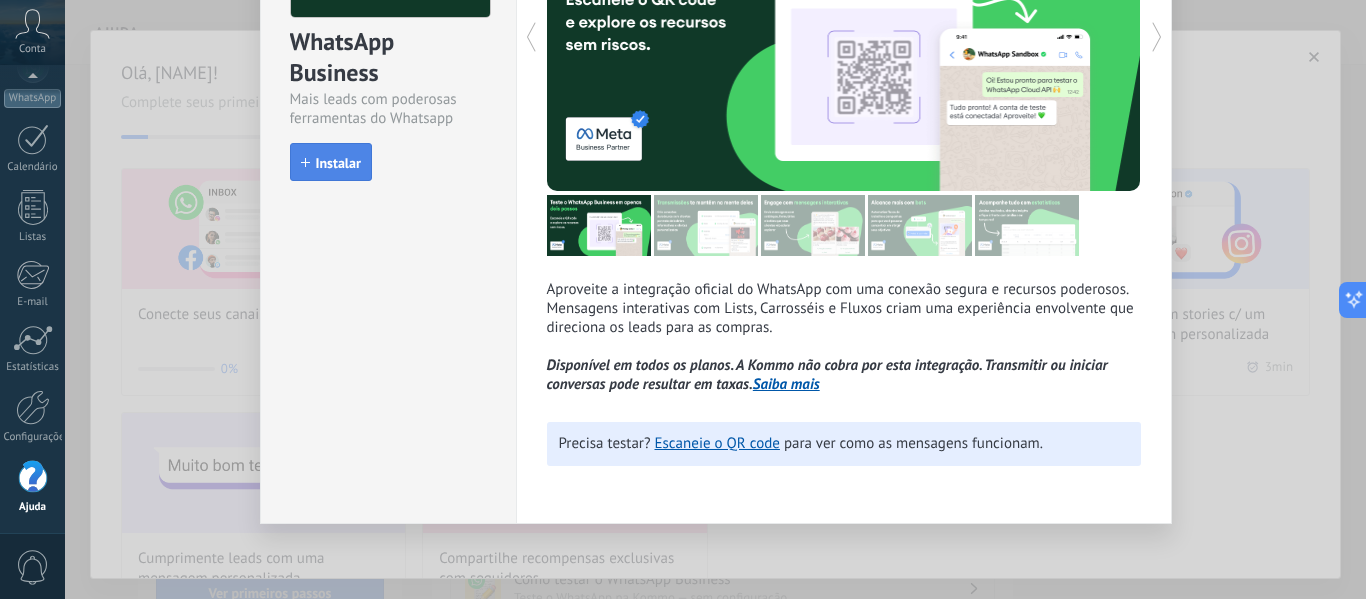 click on "Instalar" at bounding box center [338, 163] 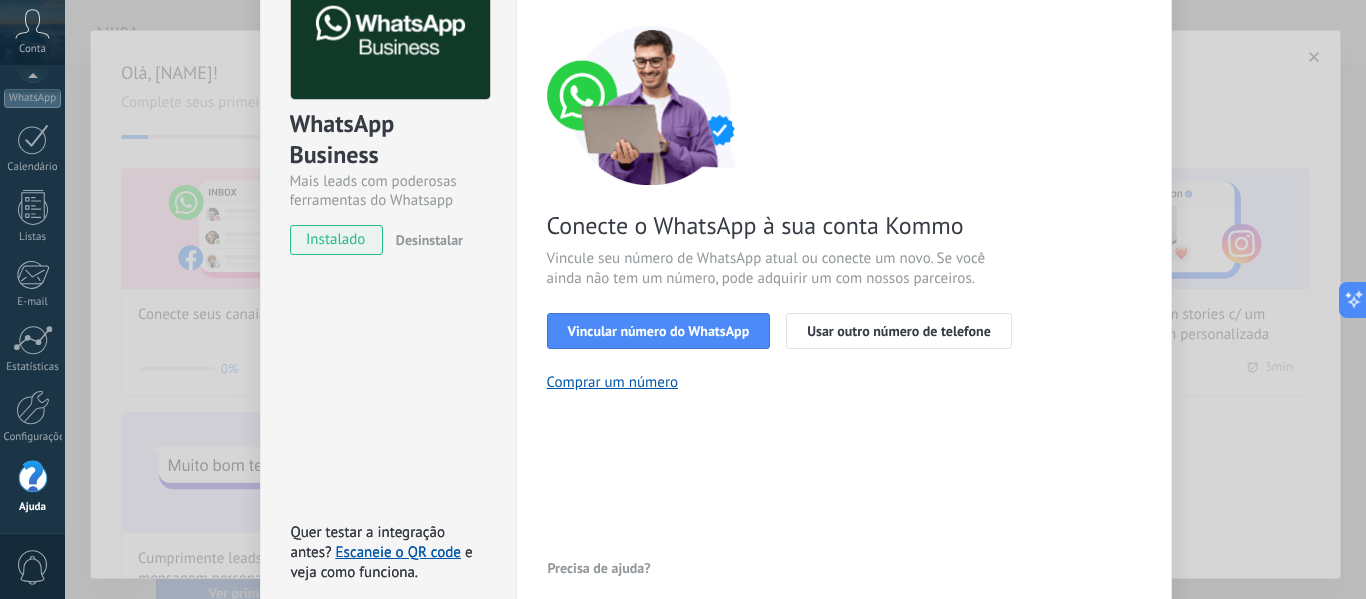 scroll, scrollTop: 218, scrollLeft: 0, axis: vertical 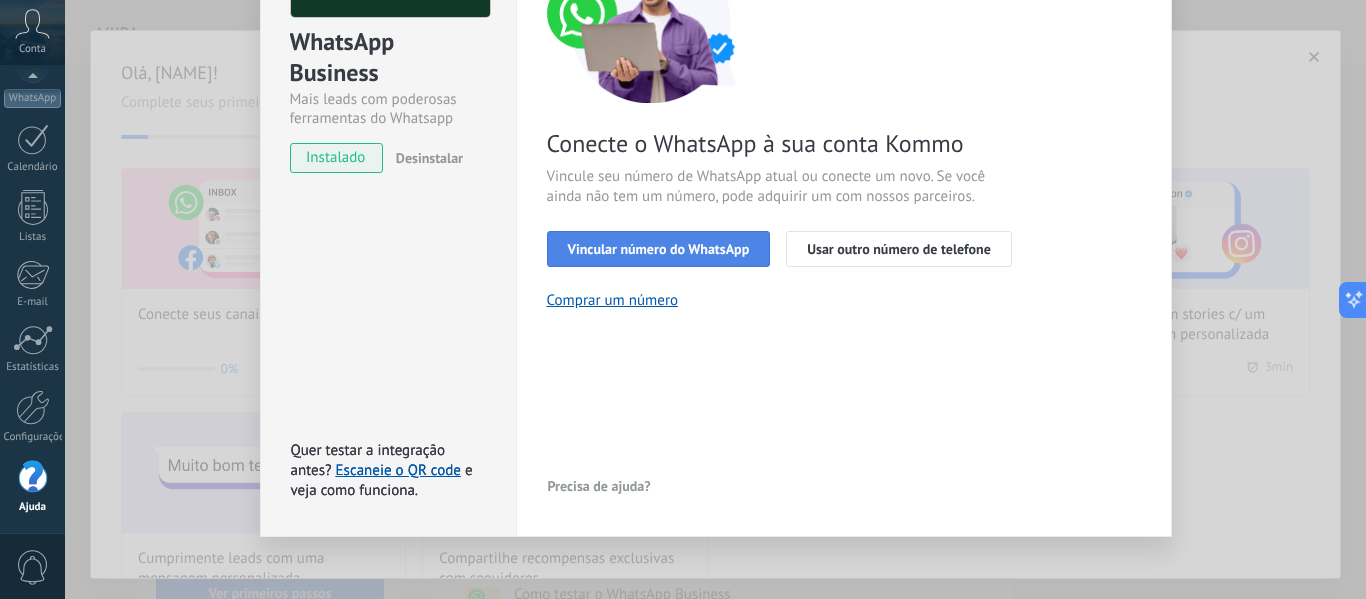 click on "Vincular número do WhatsApp" at bounding box center (659, 249) 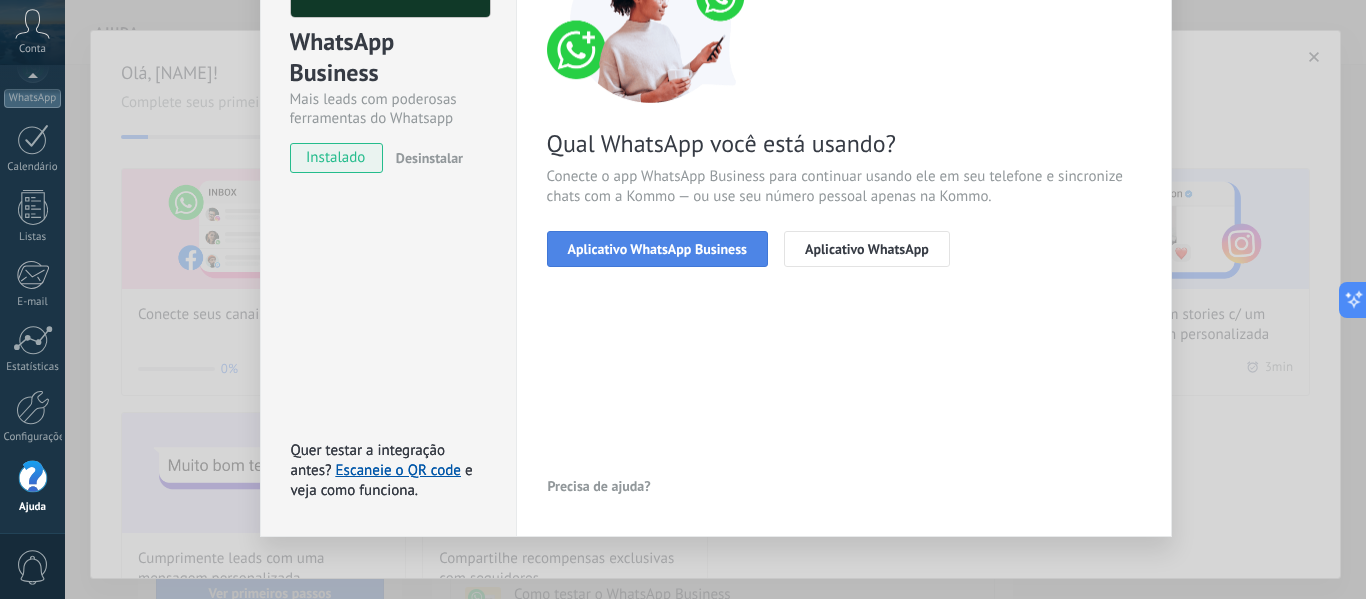 click on "Aplicativo WhatsApp Business" at bounding box center [657, 249] 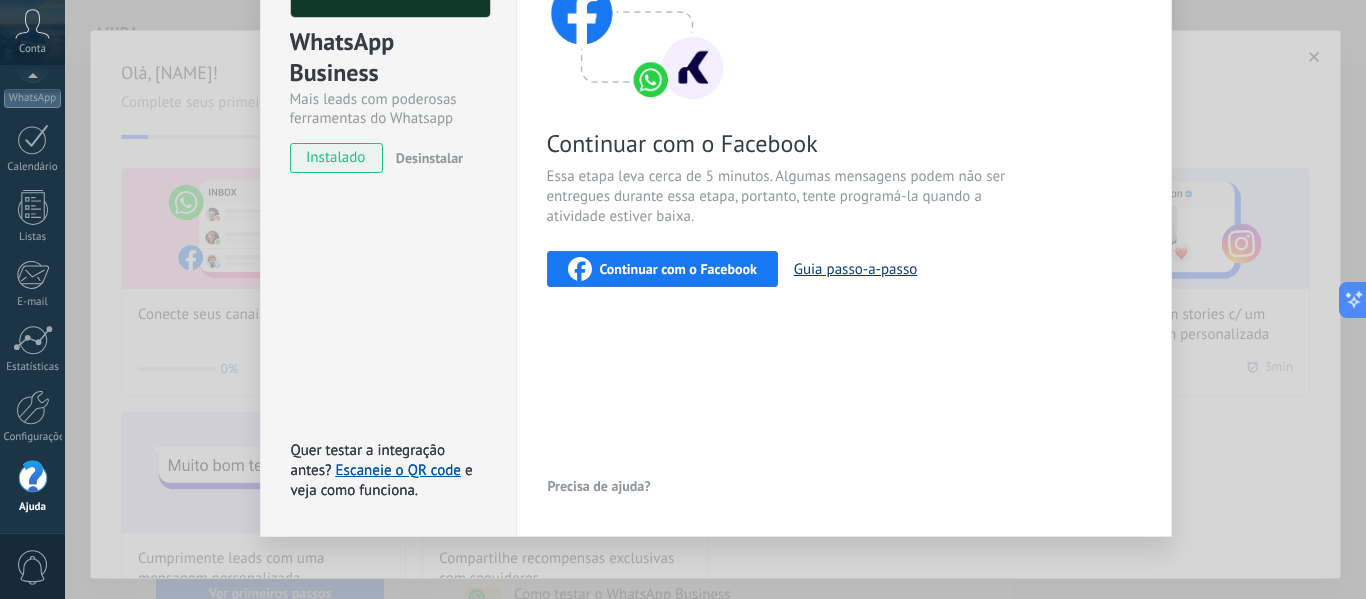 click on "Guia passo-a-passo" at bounding box center [855, 269] 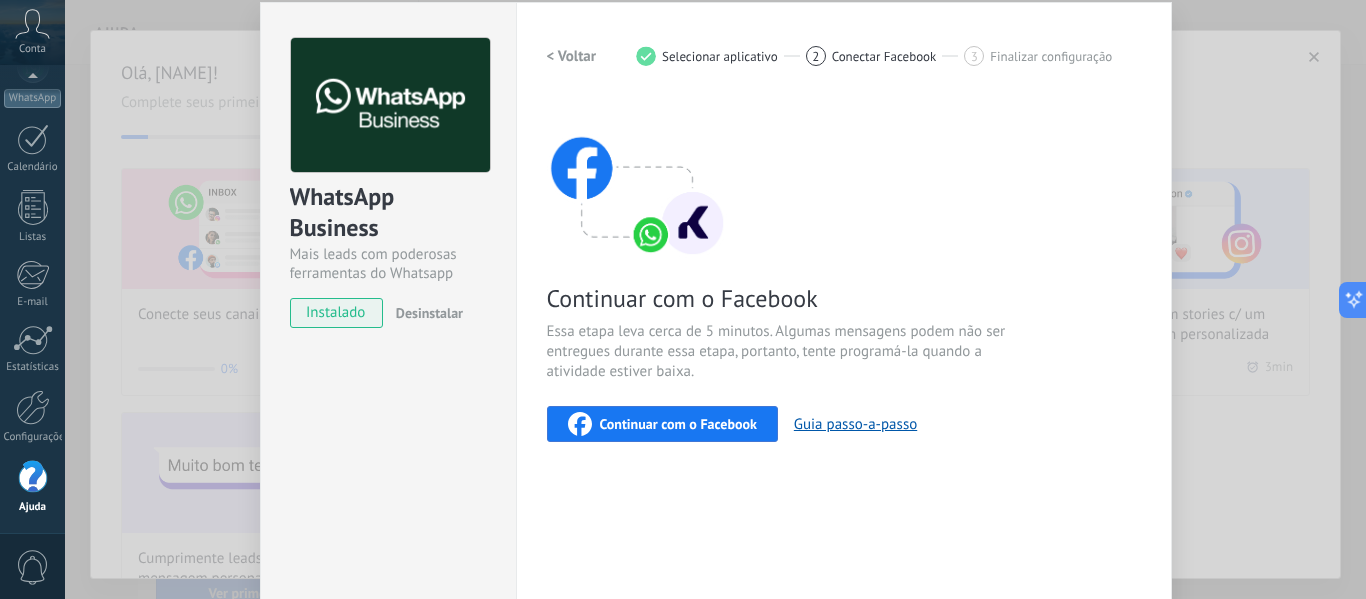scroll, scrollTop: 31, scrollLeft: 0, axis: vertical 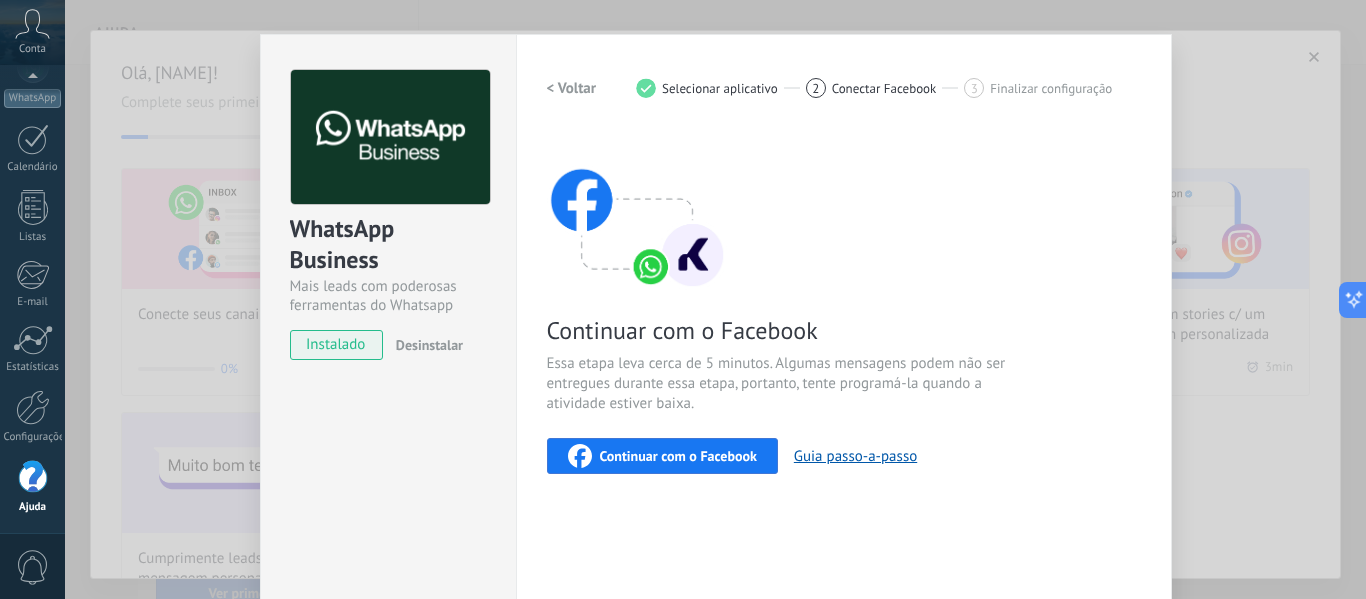 click on "WhatsApp Business Mais leads com poderosas ferramentas do Whatsapp instalado Desinstalar Quer testar a integração antes?   Escaneie o QR code   e veja como funciona. Quer testar a integração antes?   Escaneie o QR code   e veja como funciona. Configurações Autorização This tab logs the users who have granted integration access to this account. If you want to to remove a user's ability to send requests to the account on behalf of this integration, you can revoke access. If access is revoked from all users, the integration will stop working. This app is installed, but no one has given it access yet. WhatsApp Cloud API Mais _:  Salvar < Voltar 1 Selecionar aplicativo 2 Conectar Facebook 3 Finalizar configuração Continuar com o Facebook Essa etapa leva cerca de 5 minutos. Algumas mensagens podem não ser entregues durante essa etapa, portanto, tente programá-la quando a atividade estiver baixa. Continuar com o Facebook Guia passo-a-passo Precisa de ajuda?" at bounding box center [715, 299] 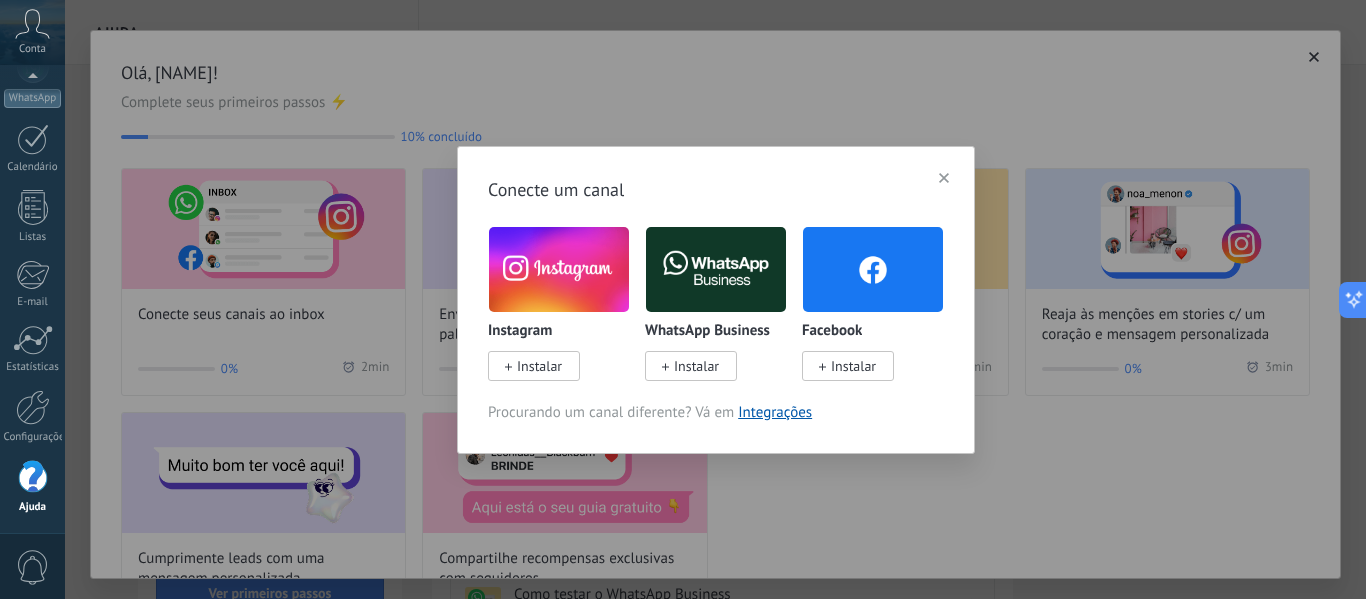 click at bounding box center [944, 178] 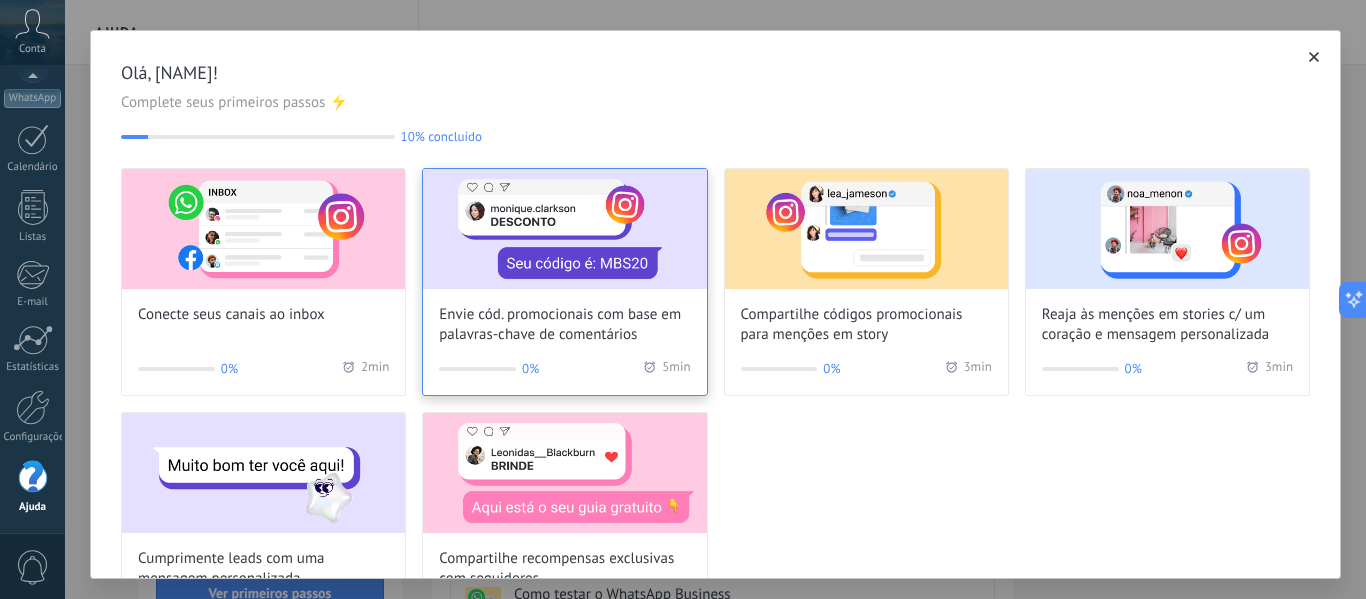 scroll, scrollTop: 92, scrollLeft: 0, axis: vertical 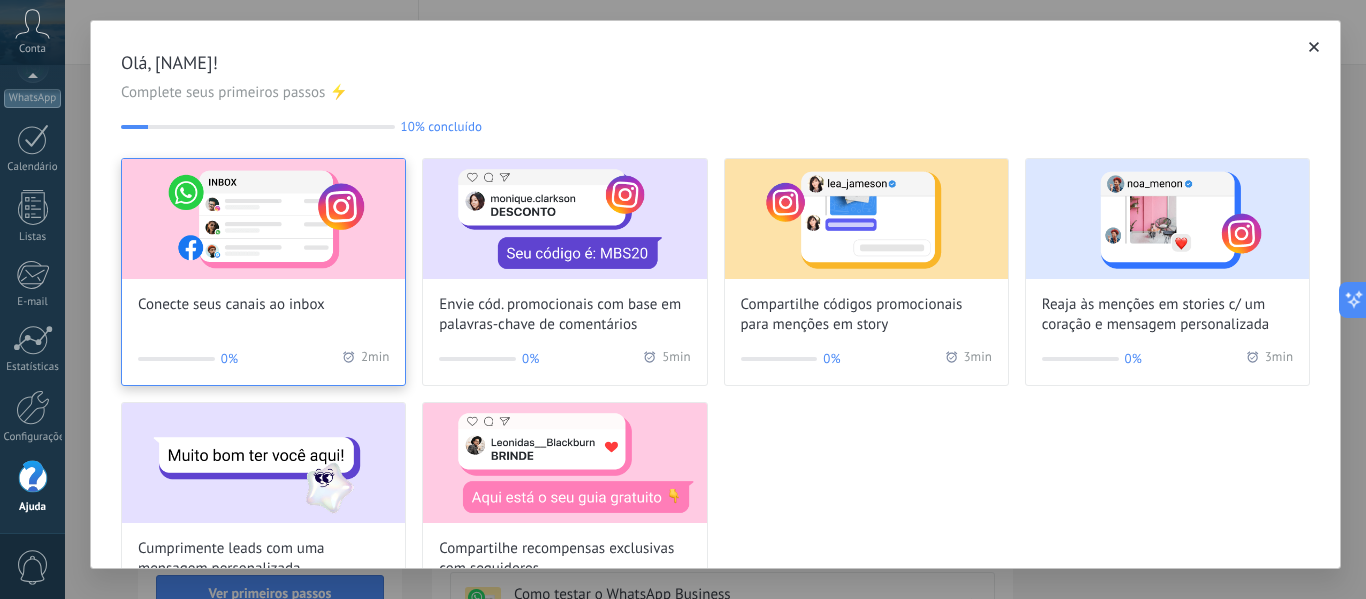 click on "Conecte seus canais ao inbox" at bounding box center [263, 237] 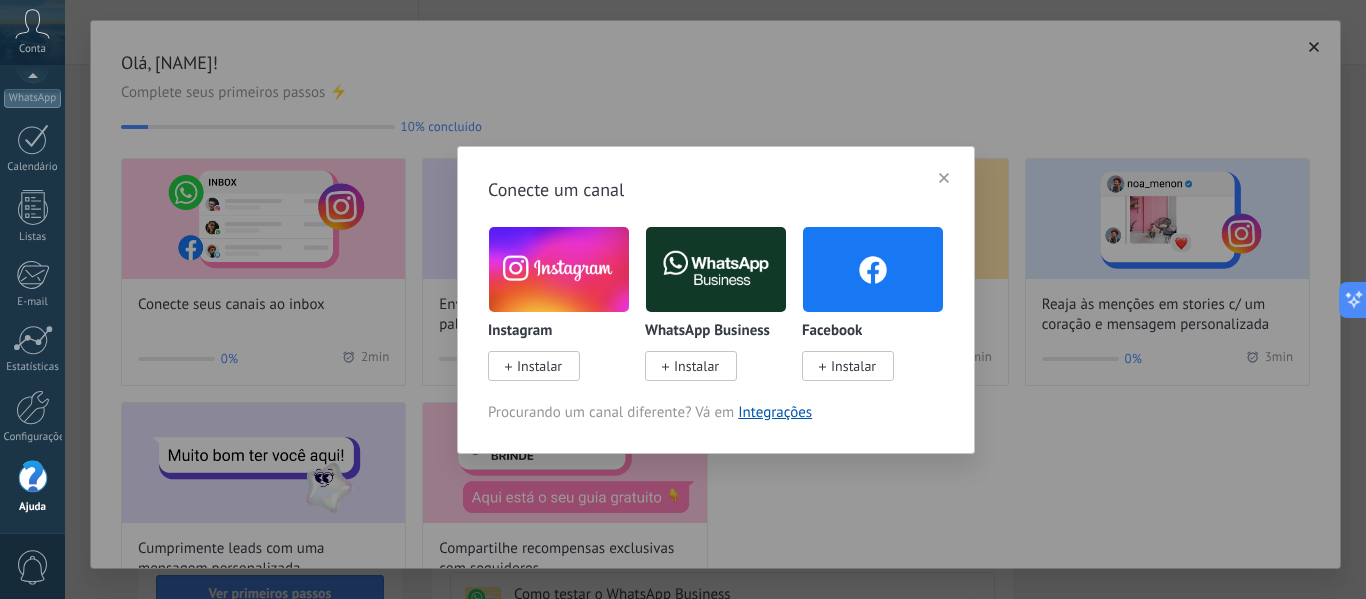 click on "Instalar" at bounding box center [696, 366] 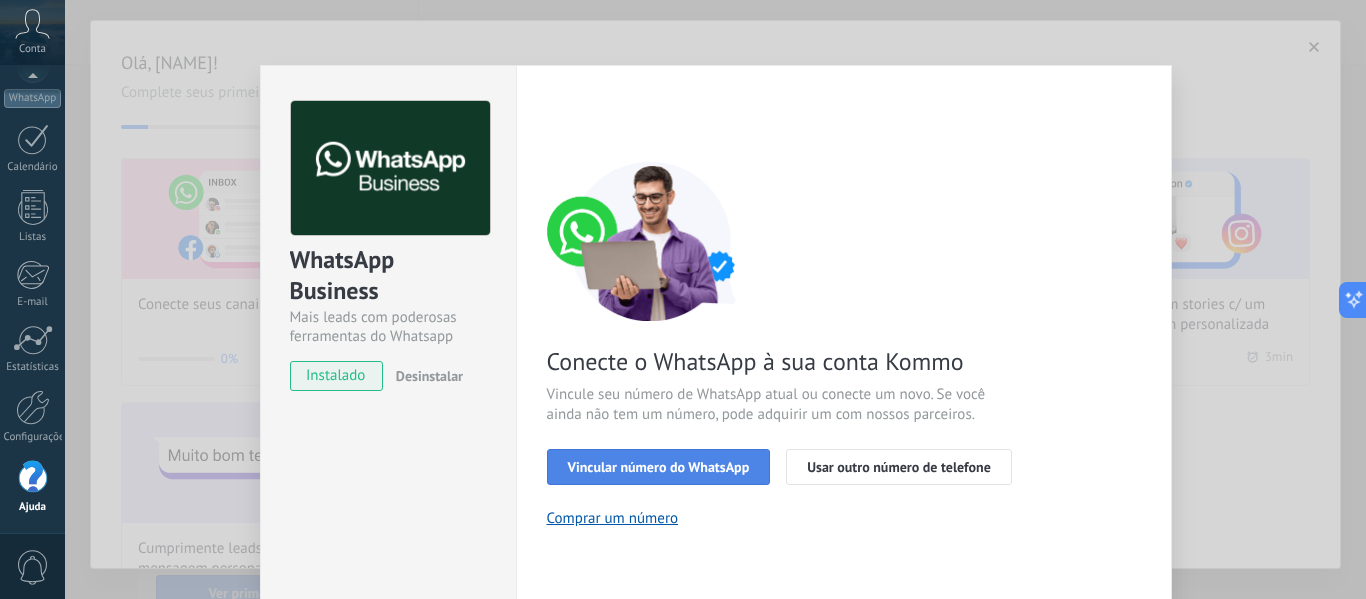 click on "Vincular número do WhatsApp" at bounding box center (659, 467) 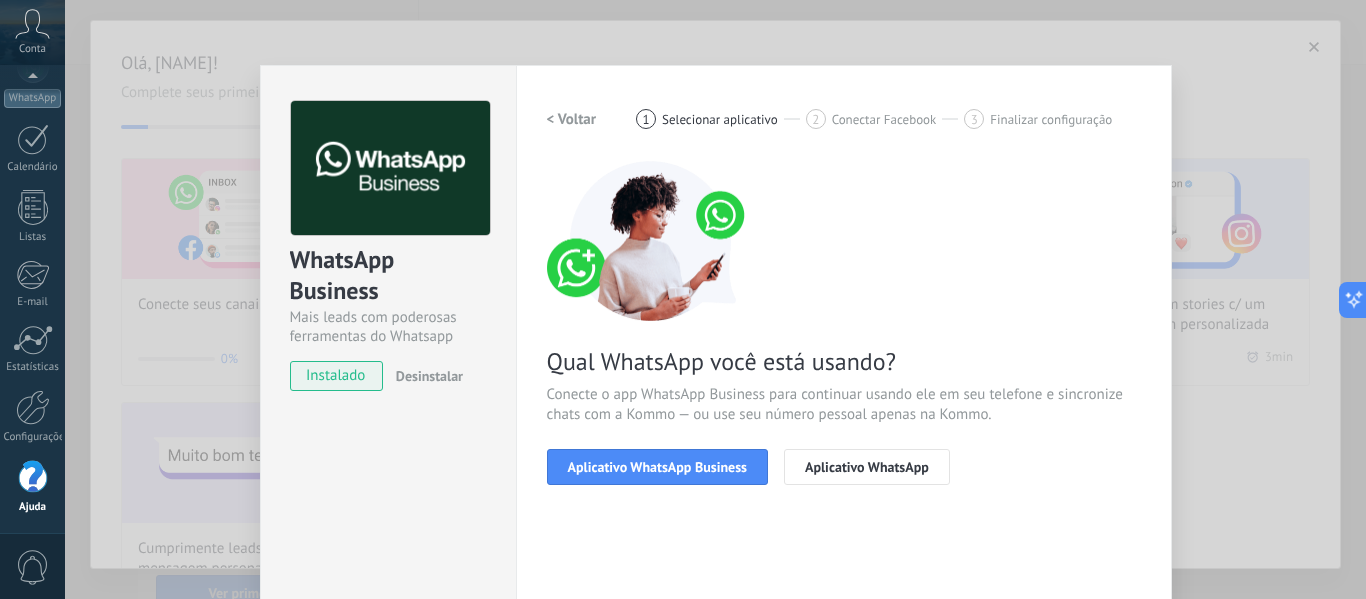 click on "Aplicativo WhatsApp Business" at bounding box center [657, 467] 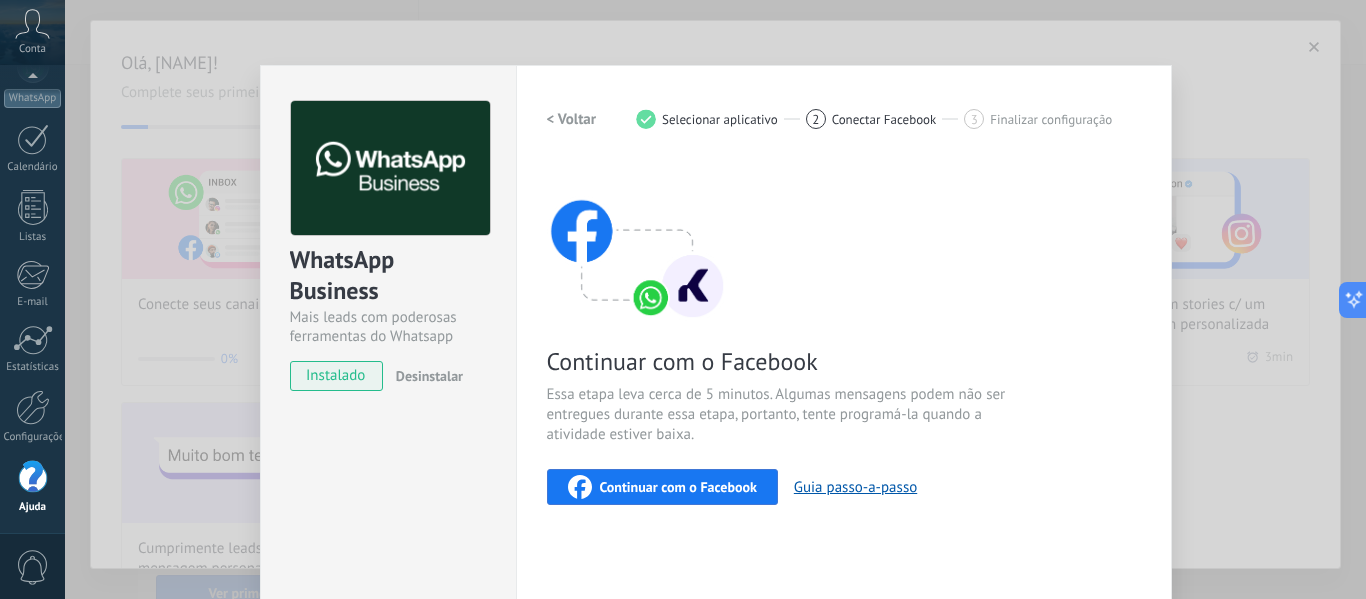 click on "WhatsApp Business Mais leads com poderosas ferramentas do Whatsapp instalado Desinstalar Quer testar a integração antes?   Escaneie o QR code   e veja como funciona. Configurações Autorização This tab logs the users who have granted integration access to this account. If you want to to remove a user's ability to send requests to the account on behalf of this integration, you can revoke access. If access is revoked from all users, the integration will stop working. This app is installed, but no one has given it access yet. WhatsApp Cloud API Mais _:  Salvar < Voltar 1 Selecionar aplicativo 2 Conectar Facebook 3 Finalizar configuração Continuar com o Facebook Essa etapa leva cerca de 5 minutos. Algumas mensagens podem não ser entregues durante essa etapa, portanto, tente programá-la quando a atividade estiver baixa. Continuar com o Facebook Guia passo-a-passo Precisa de ajuda?" at bounding box center (715, 299) 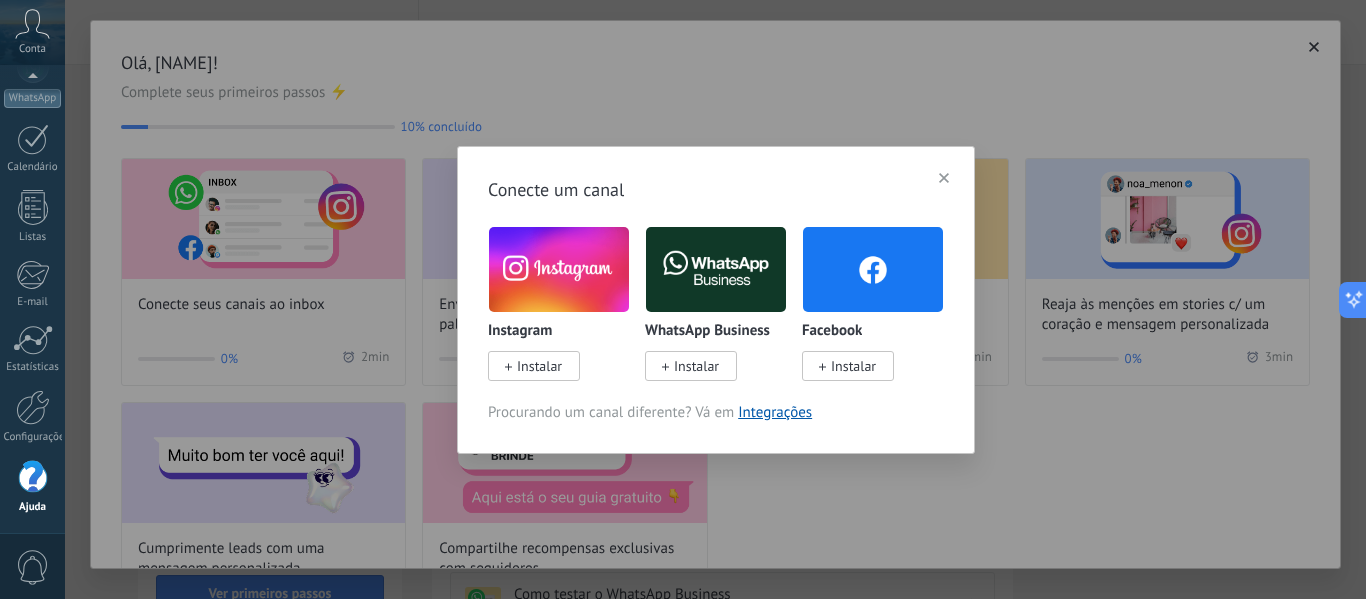 click on "Instalar" at bounding box center [539, 366] 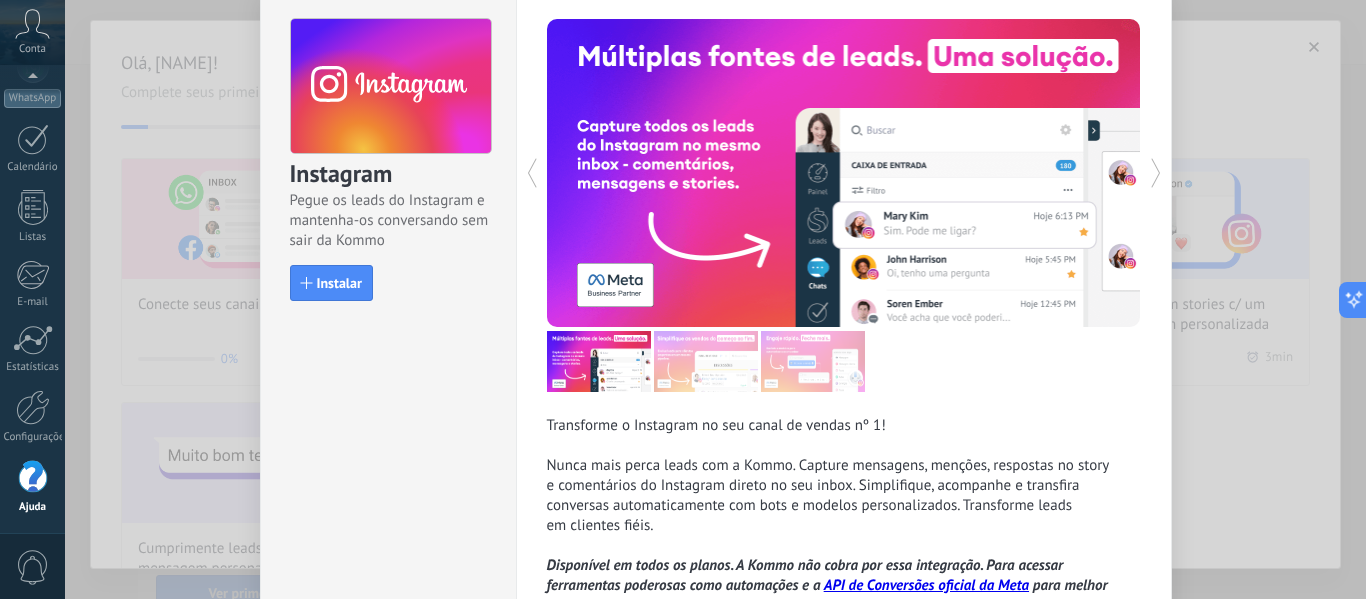 scroll, scrollTop: 100, scrollLeft: 0, axis: vertical 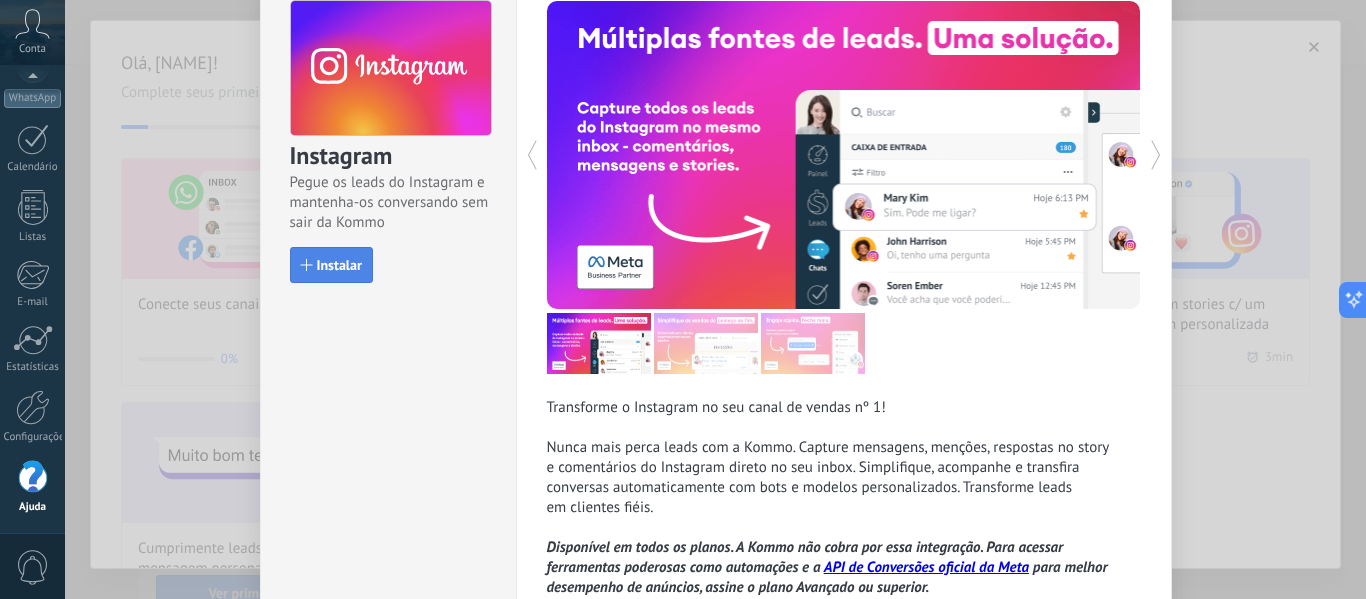 click on "Instalar" at bounding box center (339, 265) 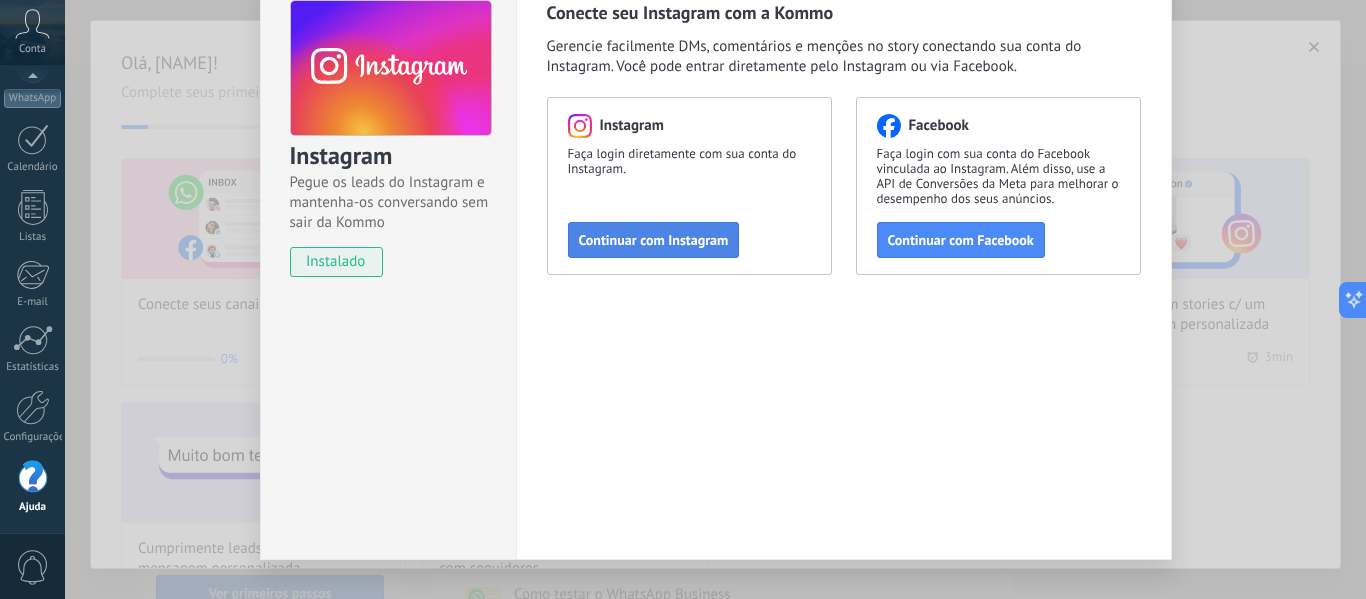 click on "Continuar com Instagram" at bounding box center (654, 240) 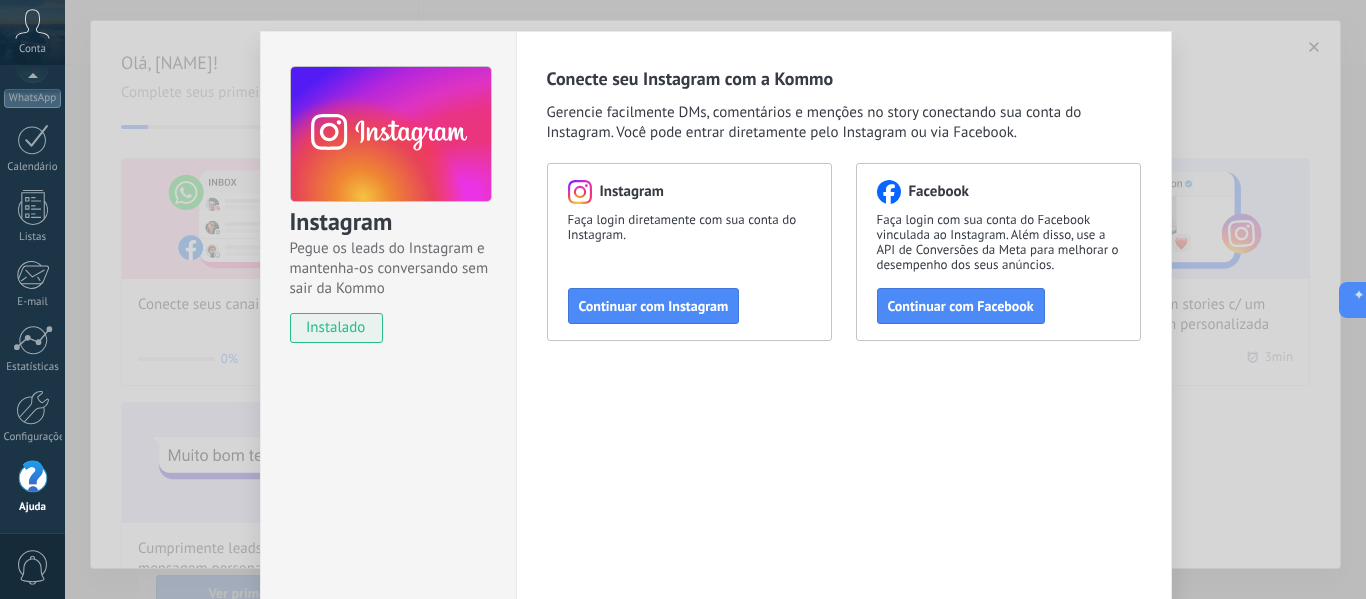 scroll, scrollTop: 0, scrollLeft: 0, axis: both 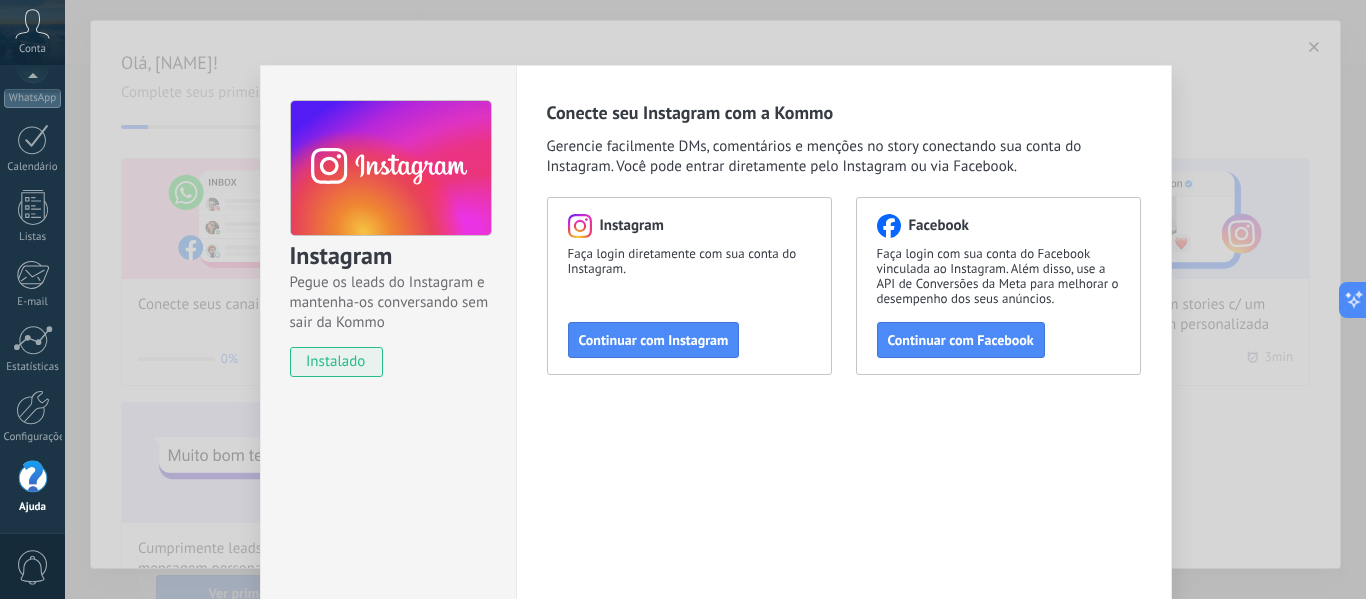click on "Instagram Pegue os leads do Instagram e mantenha-os conversando sem sair da Kommo instalado Conecte seu Instagram com a Kommo Gerencie facilmente DMs, comentários e menções no story conectando sua conta do Instagram. Você pode entrar diretamente pelo Instagram ou via Facebook. Instagram Faça login diretamente com sua conta do Instagram. Continuar com Instagram Facebook Faça login com sua conta do Facebook vinculada ao Instagram. Além disso, use a API de Conversões da Meta para melhorar o desempenho dos seus anúncios. Continuar com Facebook" at bounding box center (715, 299) 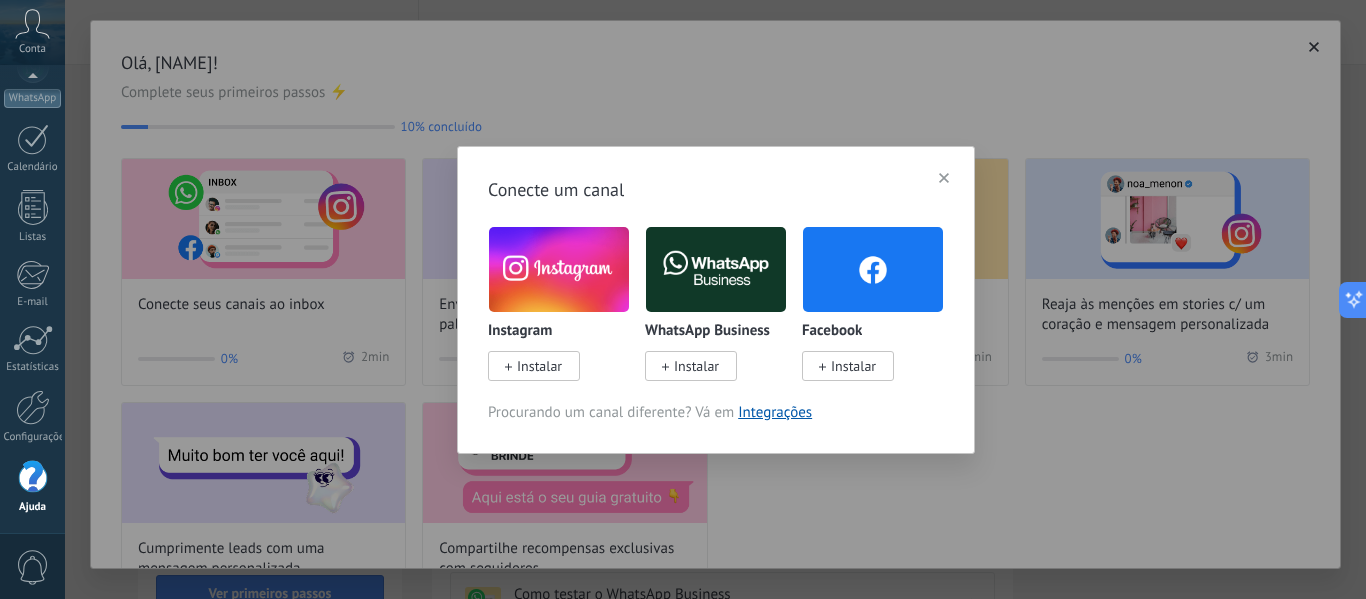 click 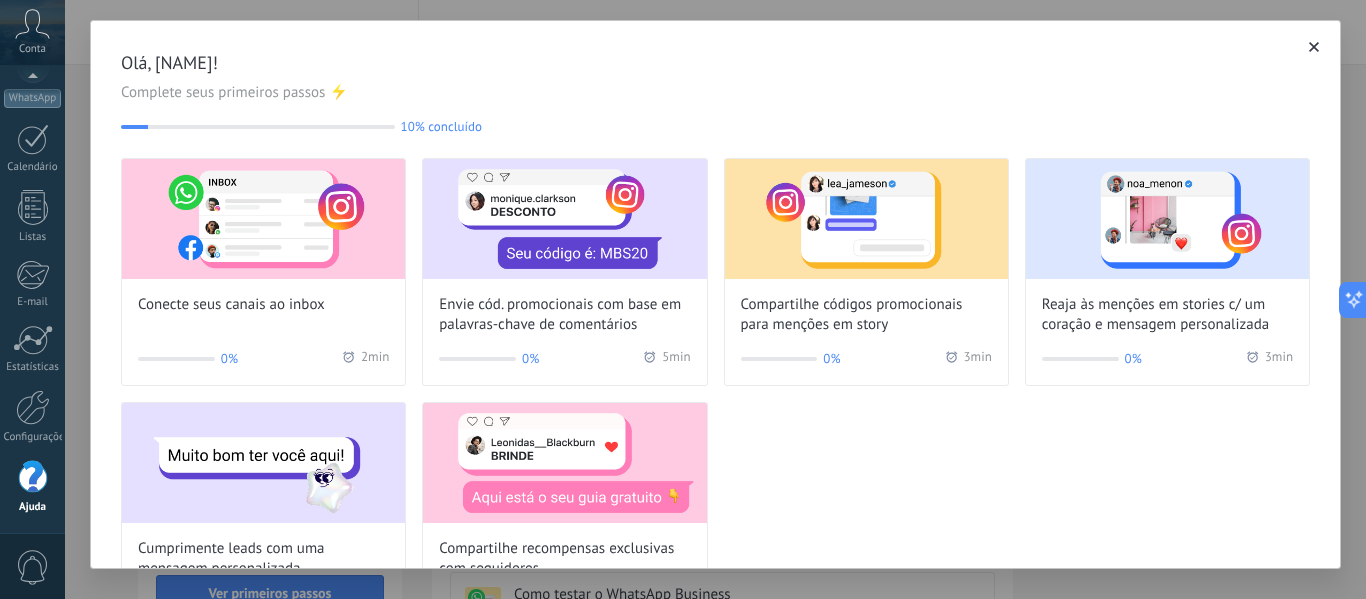 click at bounding box center (1314, 47) 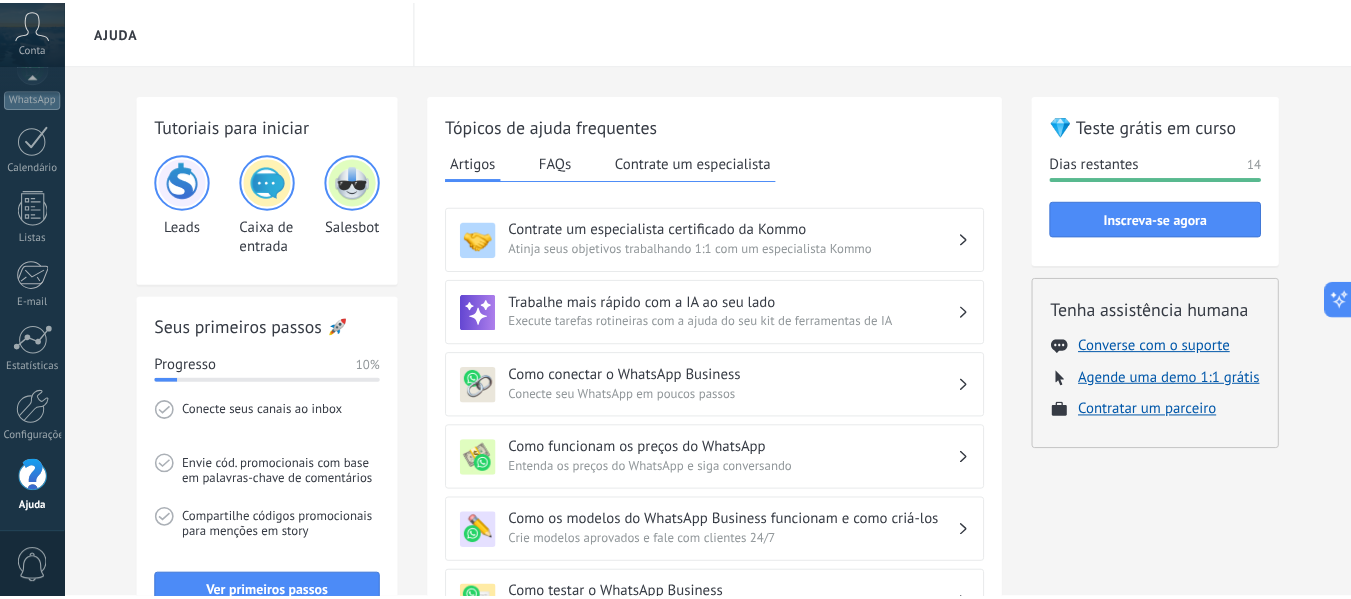 scroll, scrollTop: 0, scrollLeft: 0, axis: both 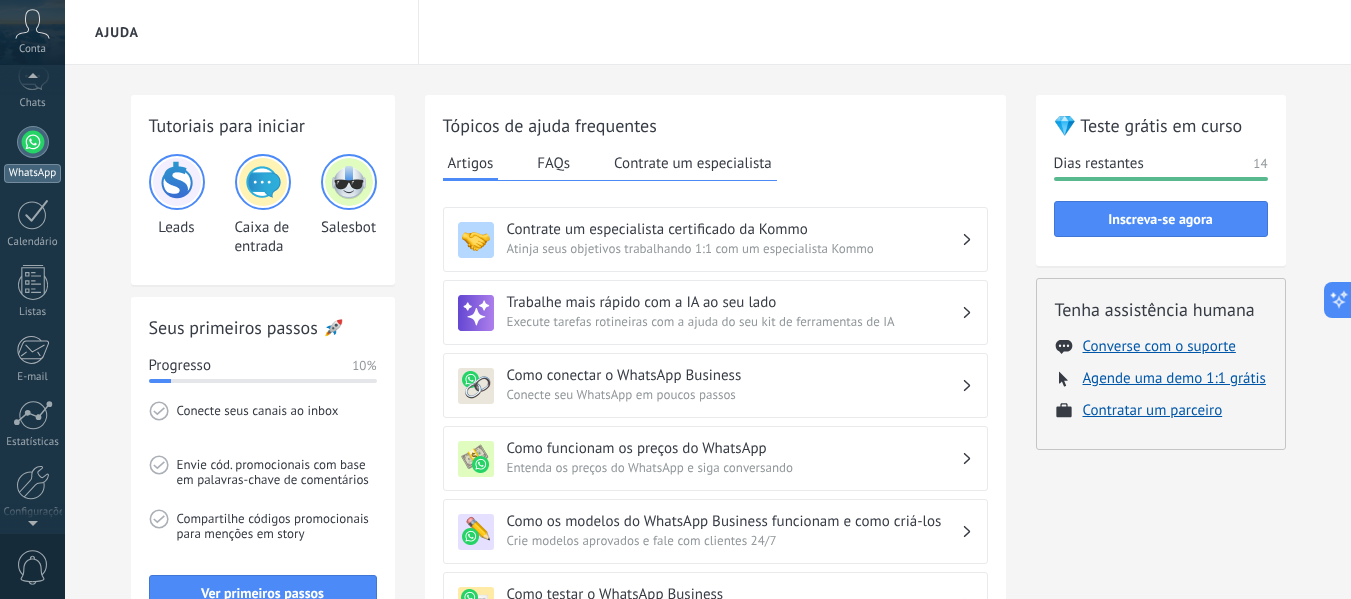 click at bounding box center [33, 142] 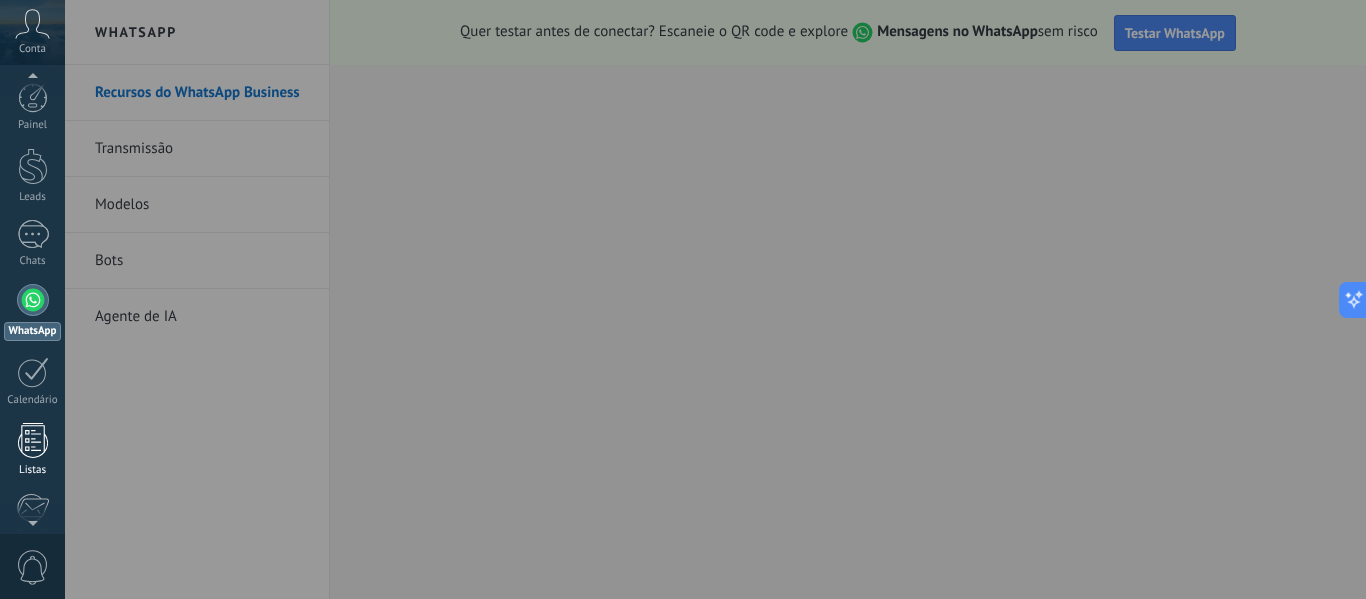 scroll, scrollTop: 233, scrollLeft: 0, axis: vertical 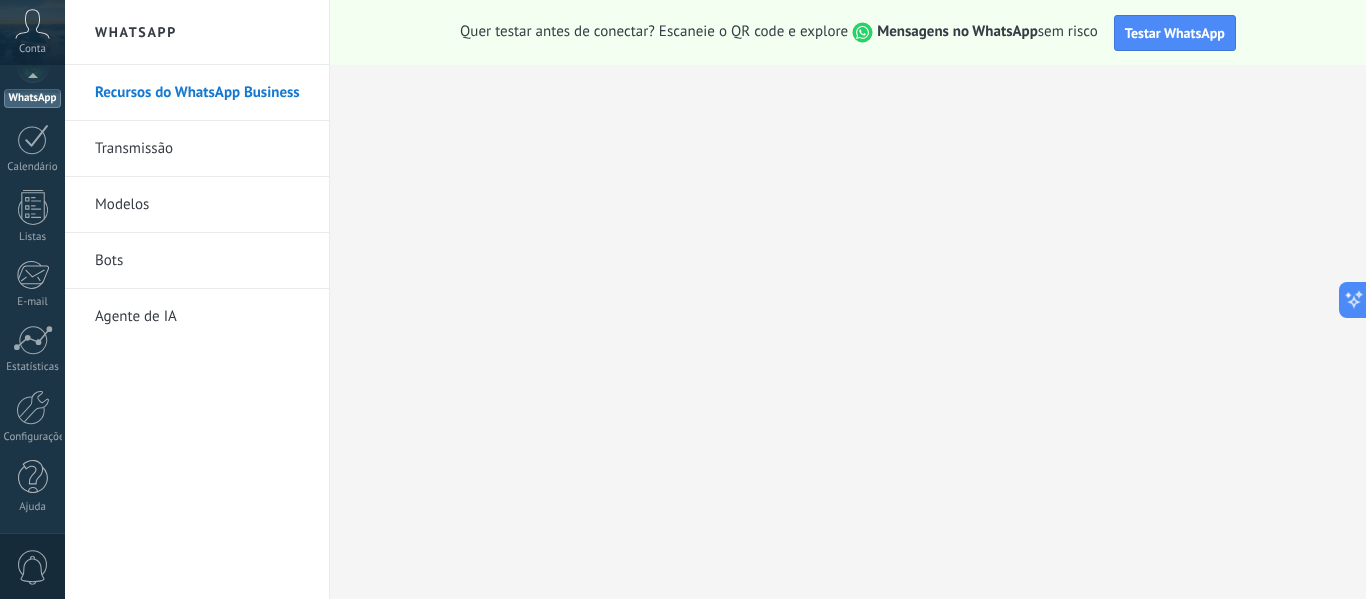 click on "0" at bounding box center (33, 567) 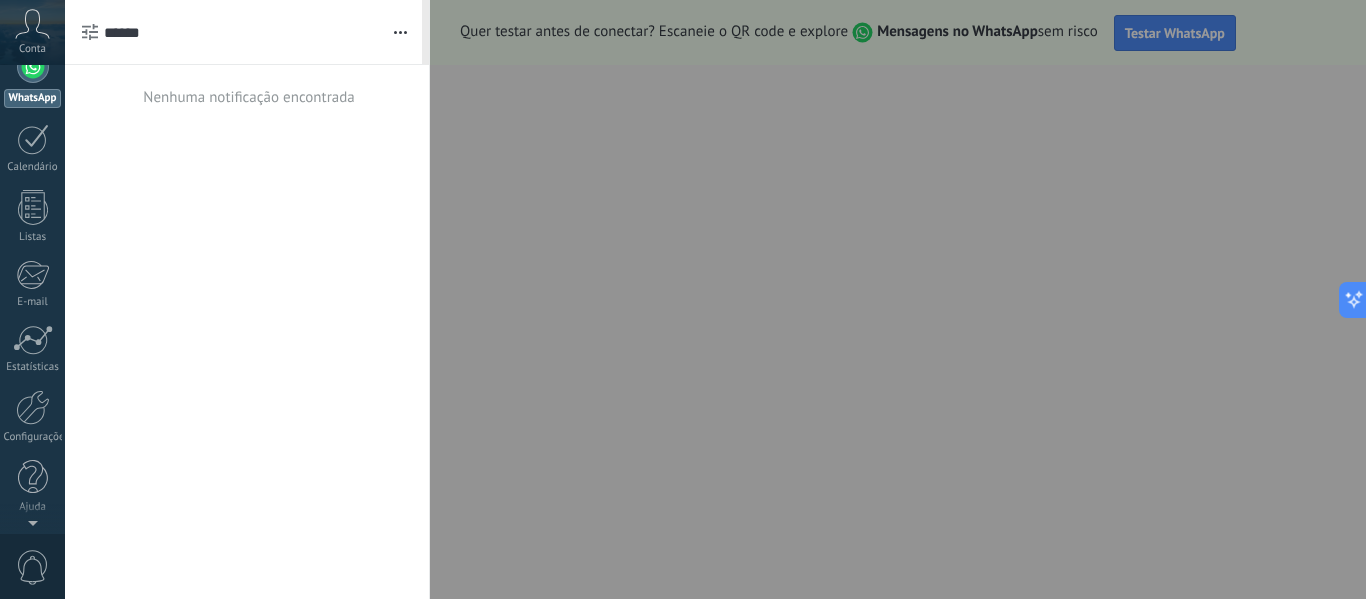 scroll, scrollTop: 0, scrollLeft: 0, axis: both 